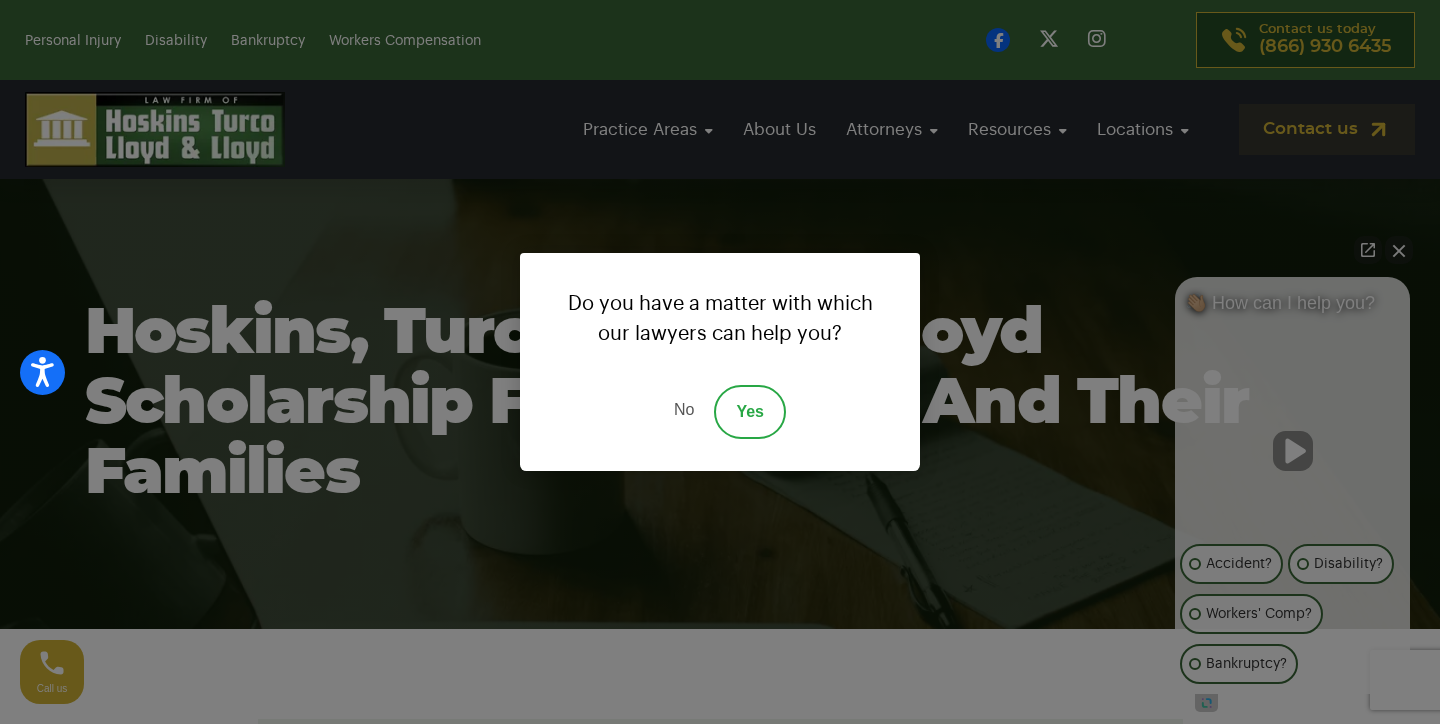 scroll, scrollTop: 0, scrollLeft: 0, axis: both 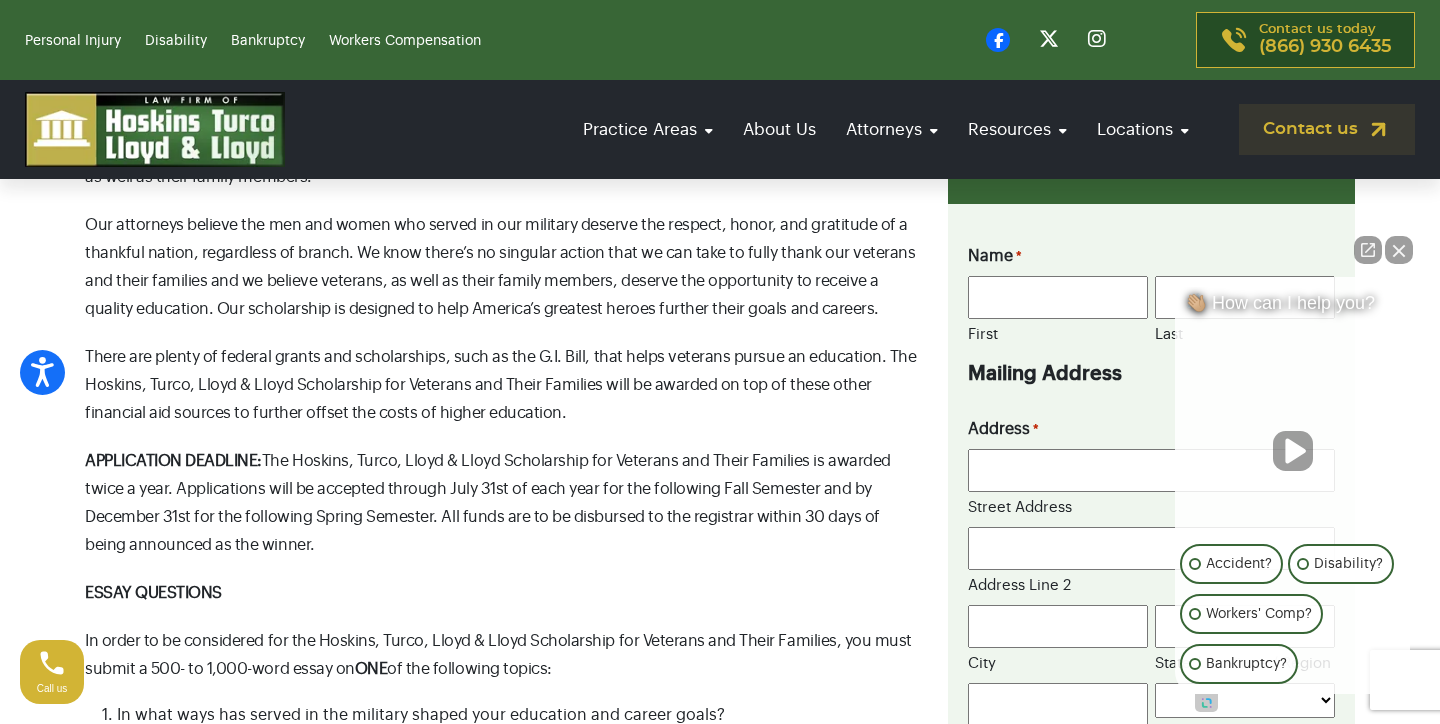 click at bounding box center [1399, 250] 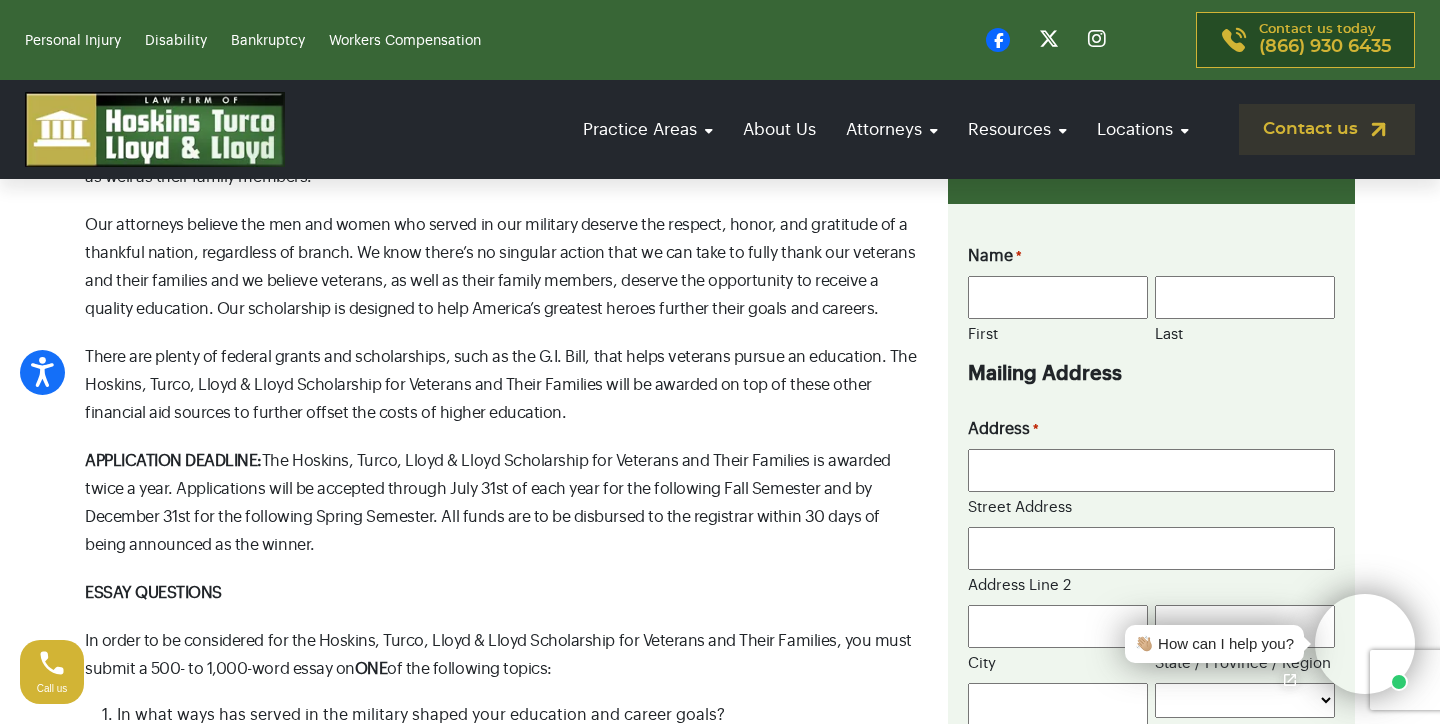 click on "Record" at bounding box center (35, 6129) 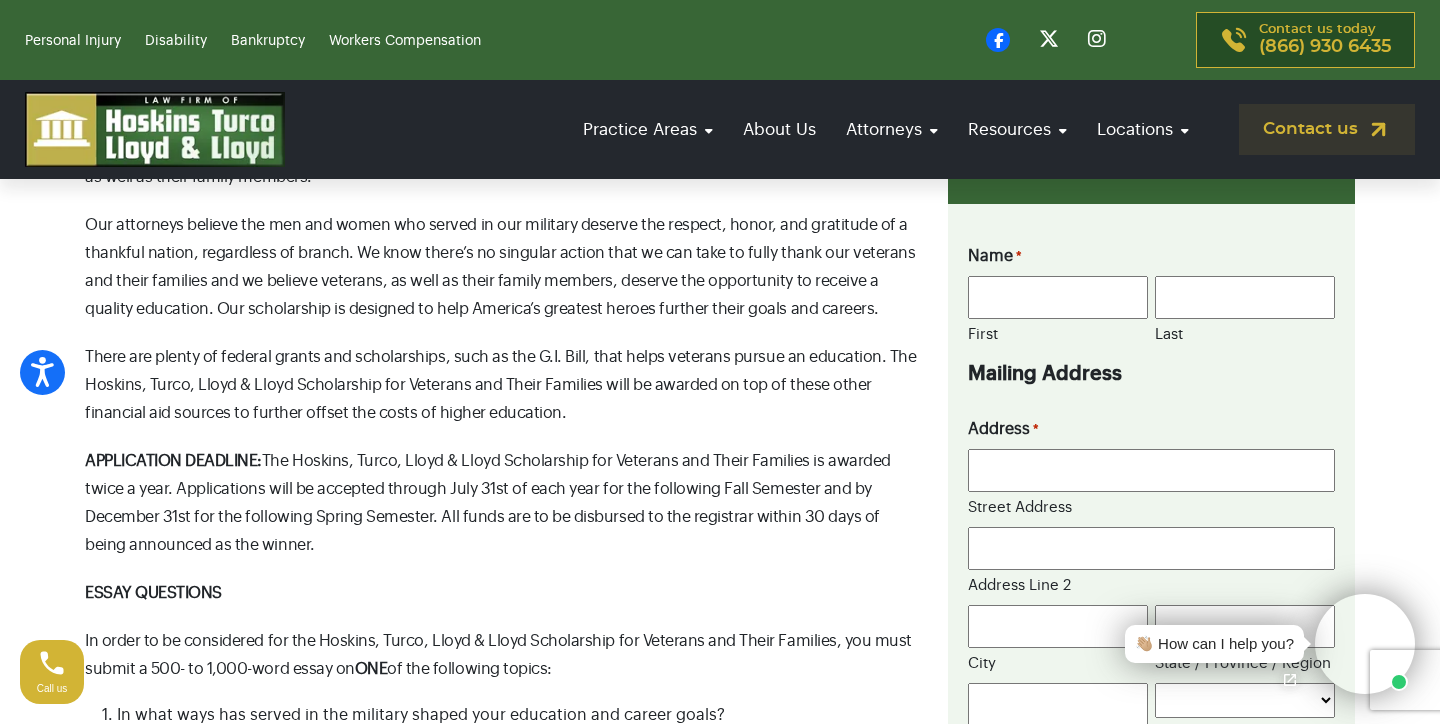 click on "arrow_circle_down" at bounding box center [357, 6129] 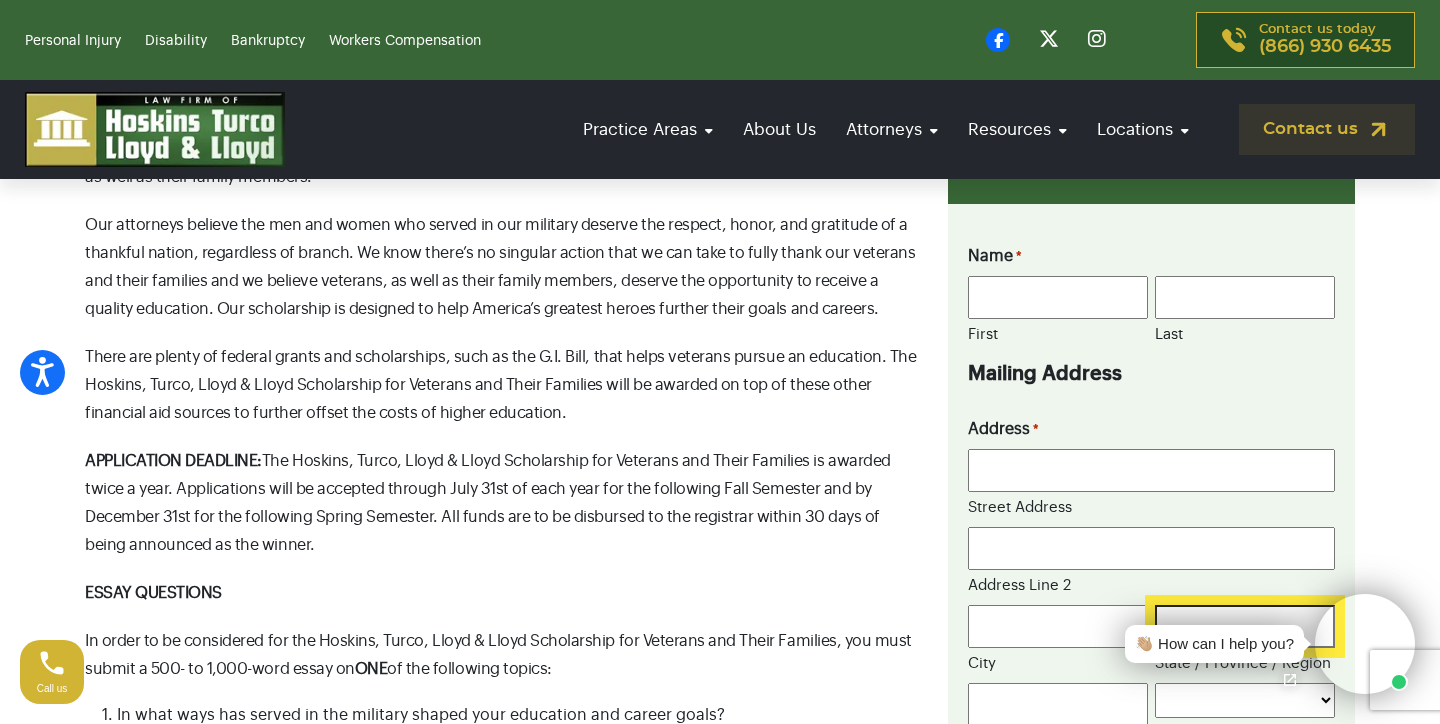 scroll, scrollTop: 246, scrollLeft: 0, axis: vertical 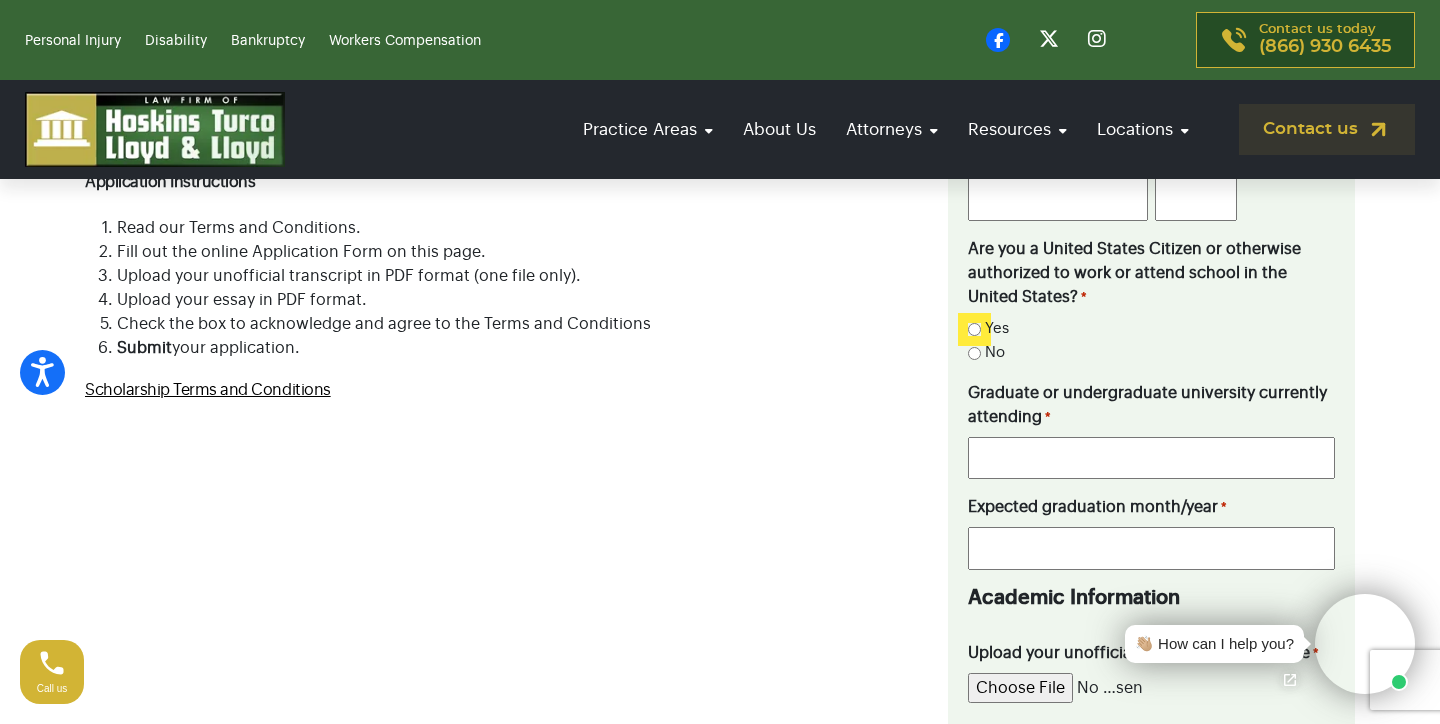 click on "rule" at bounding box center (22, 6286) 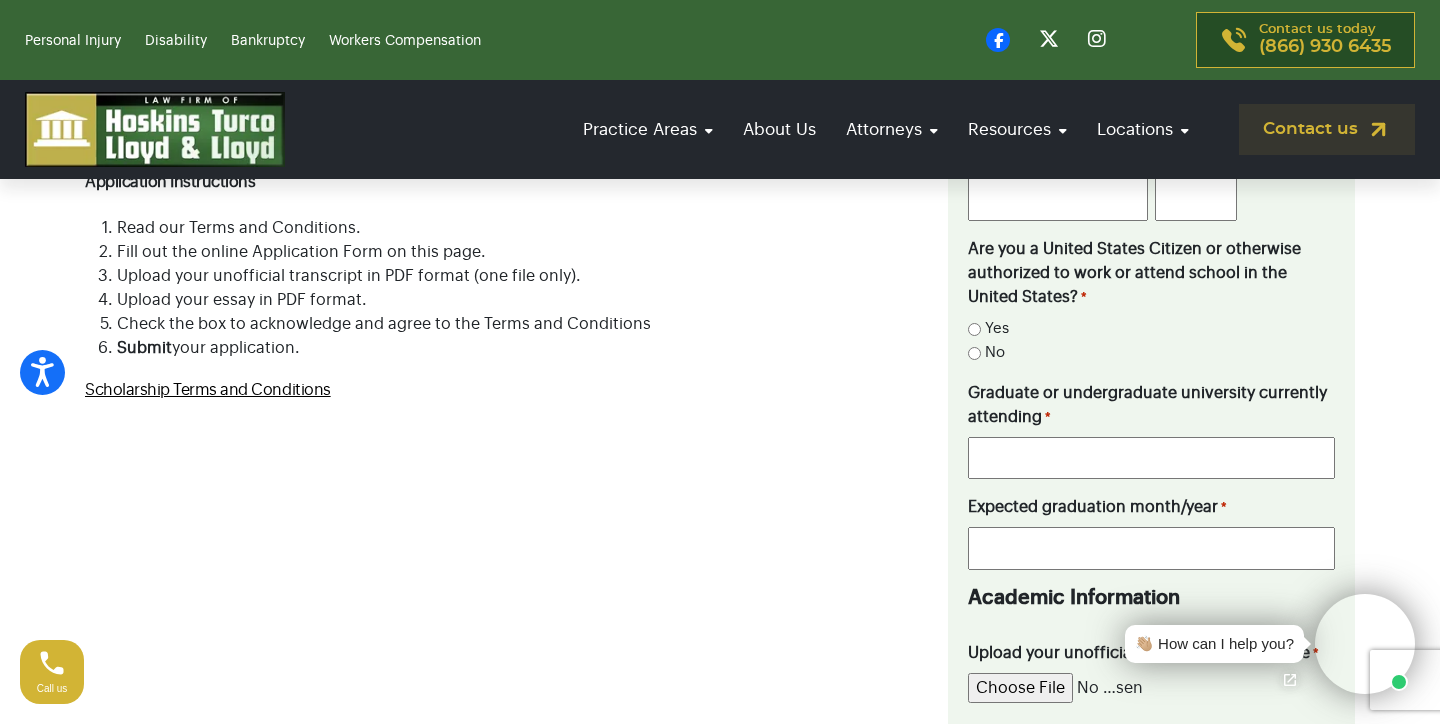 click on "close" at bounding box center [28, 7006] 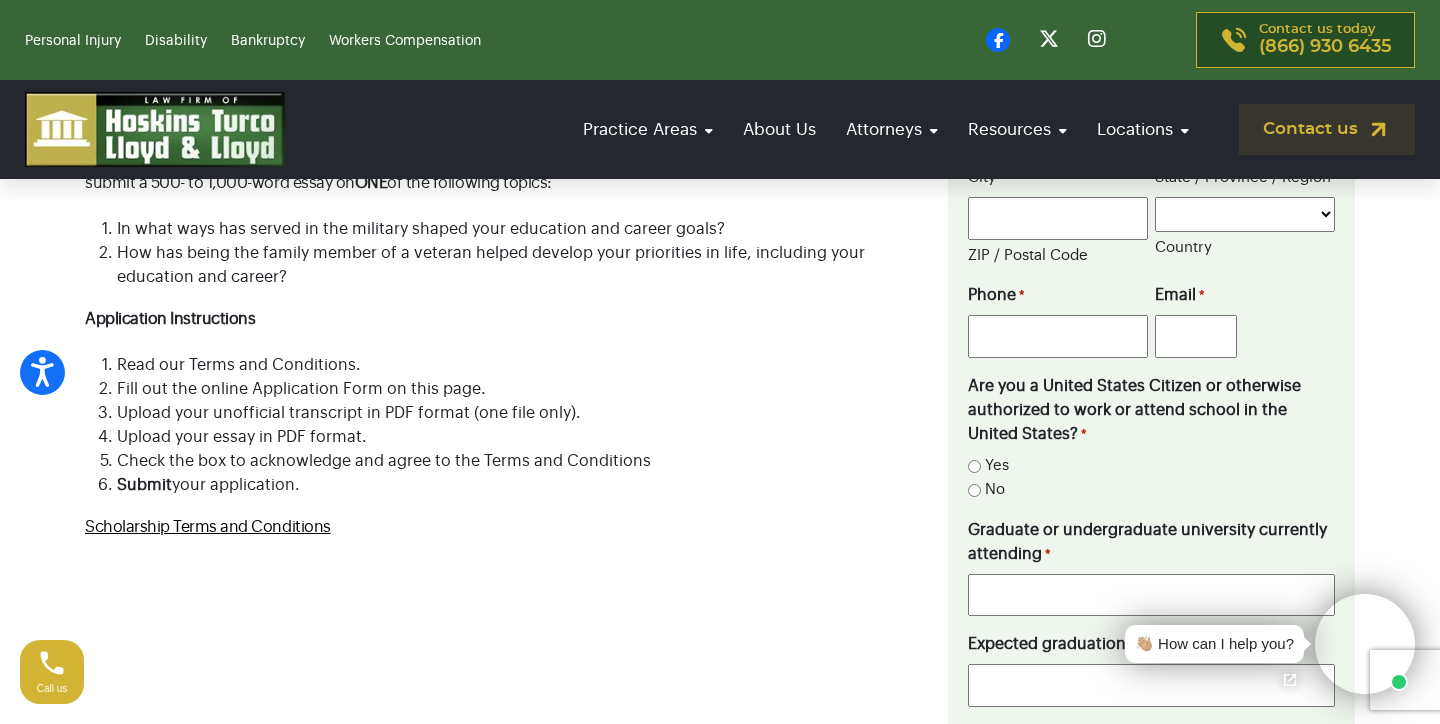 scroll, scrollTop: 1279, scrollLeft: 0, axis: vertical 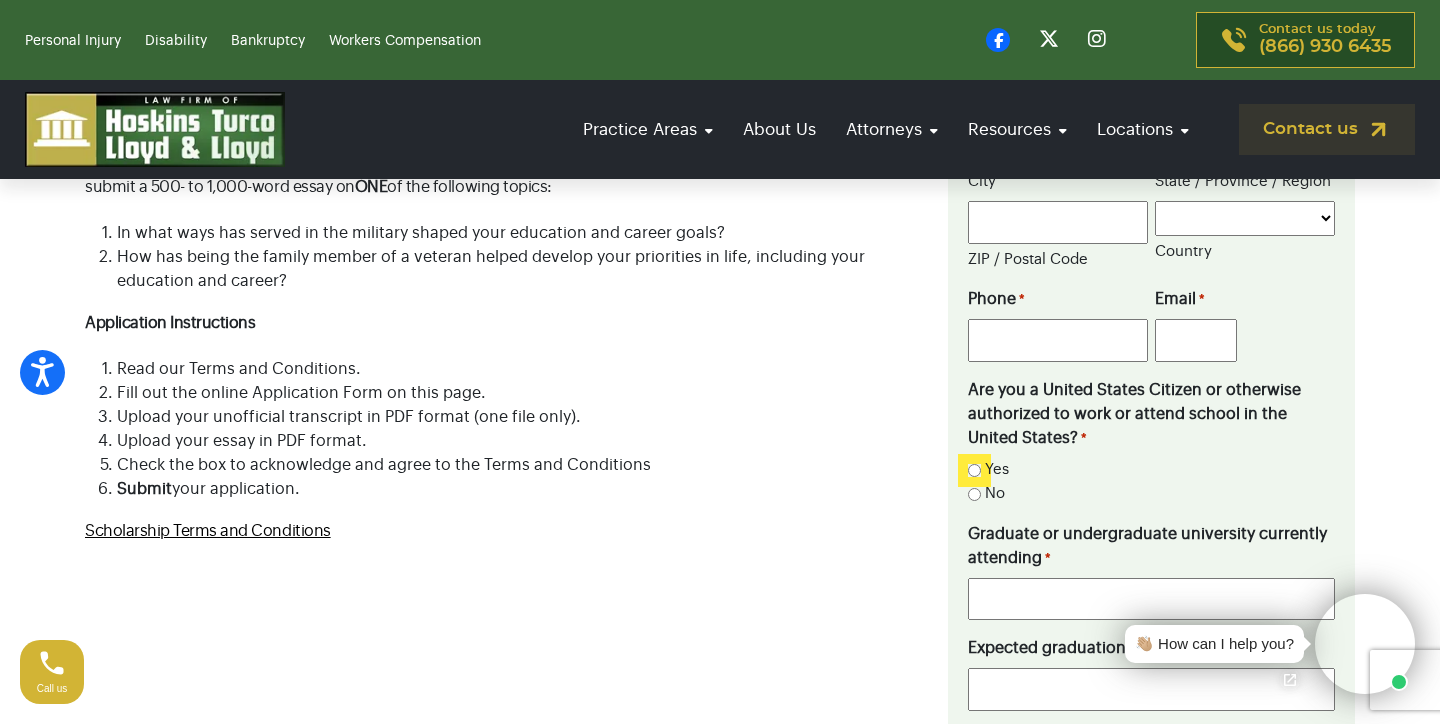 click on "rule" at bounding box center [22, 6427] 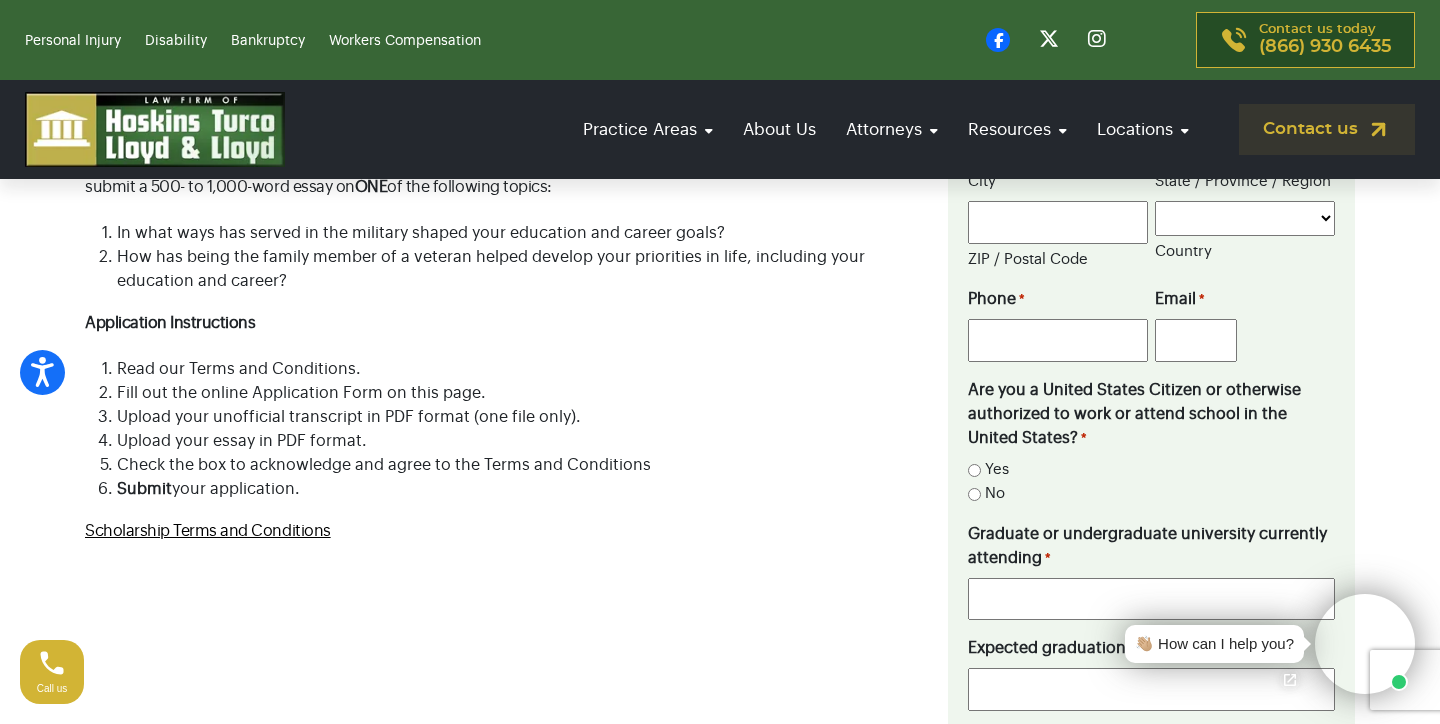 click on "Choose a system field for mapping" at bounding box center [92, 7730] 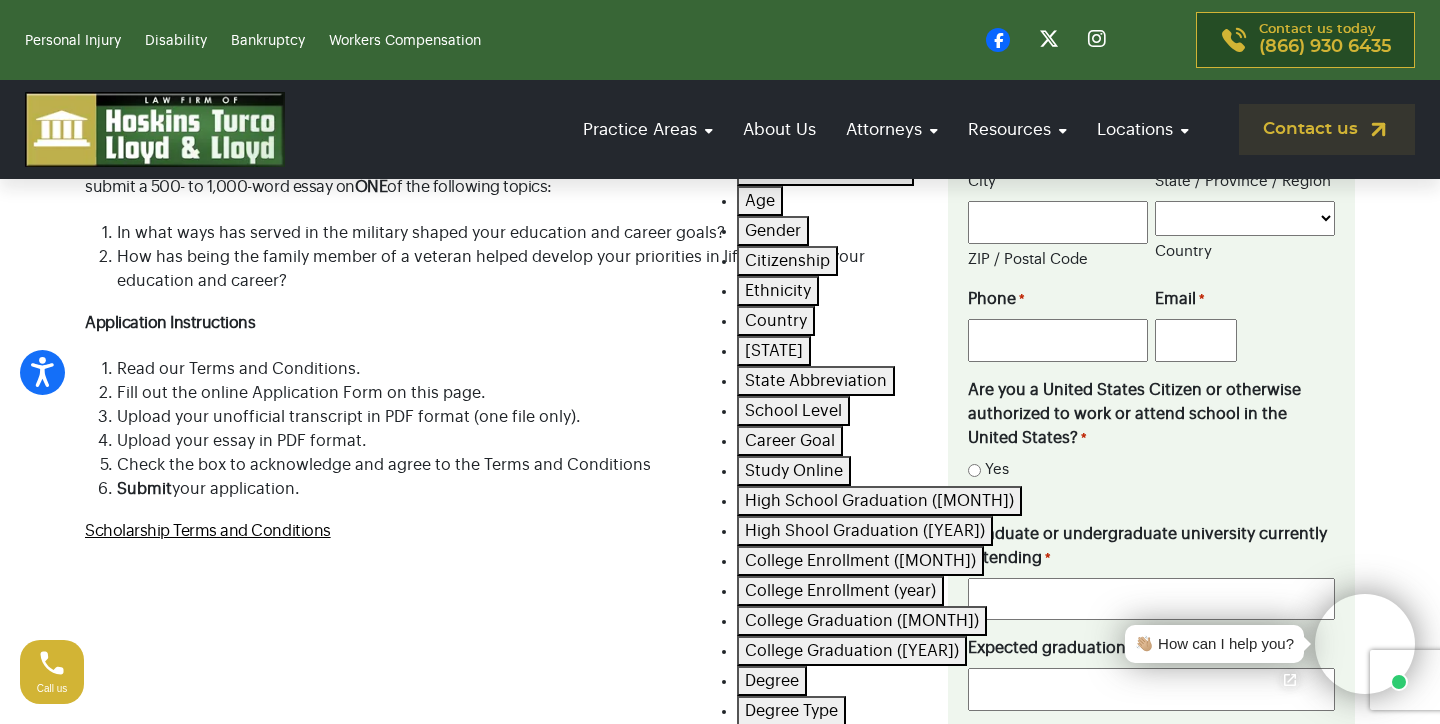 click at bounding box center (720, 7634) 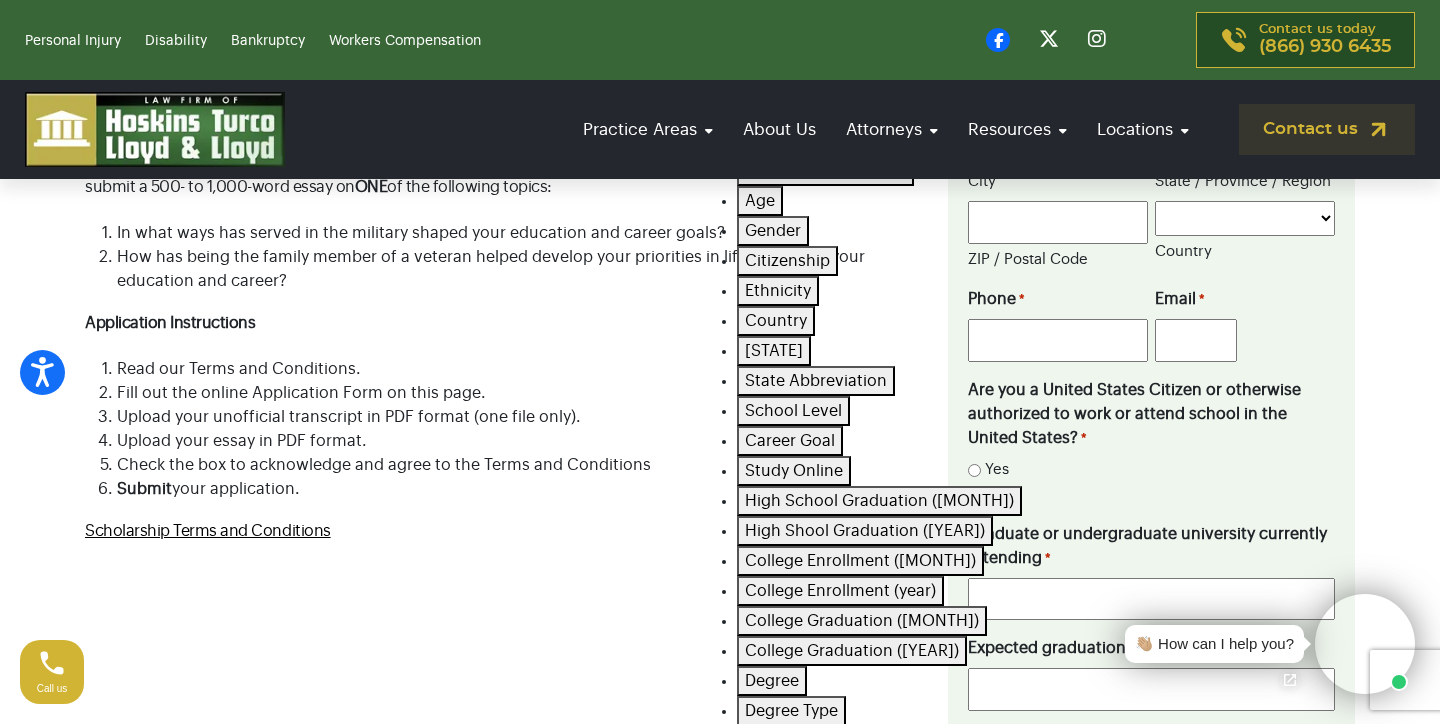 click on "Citizenship" at bounding box center (787, 261) 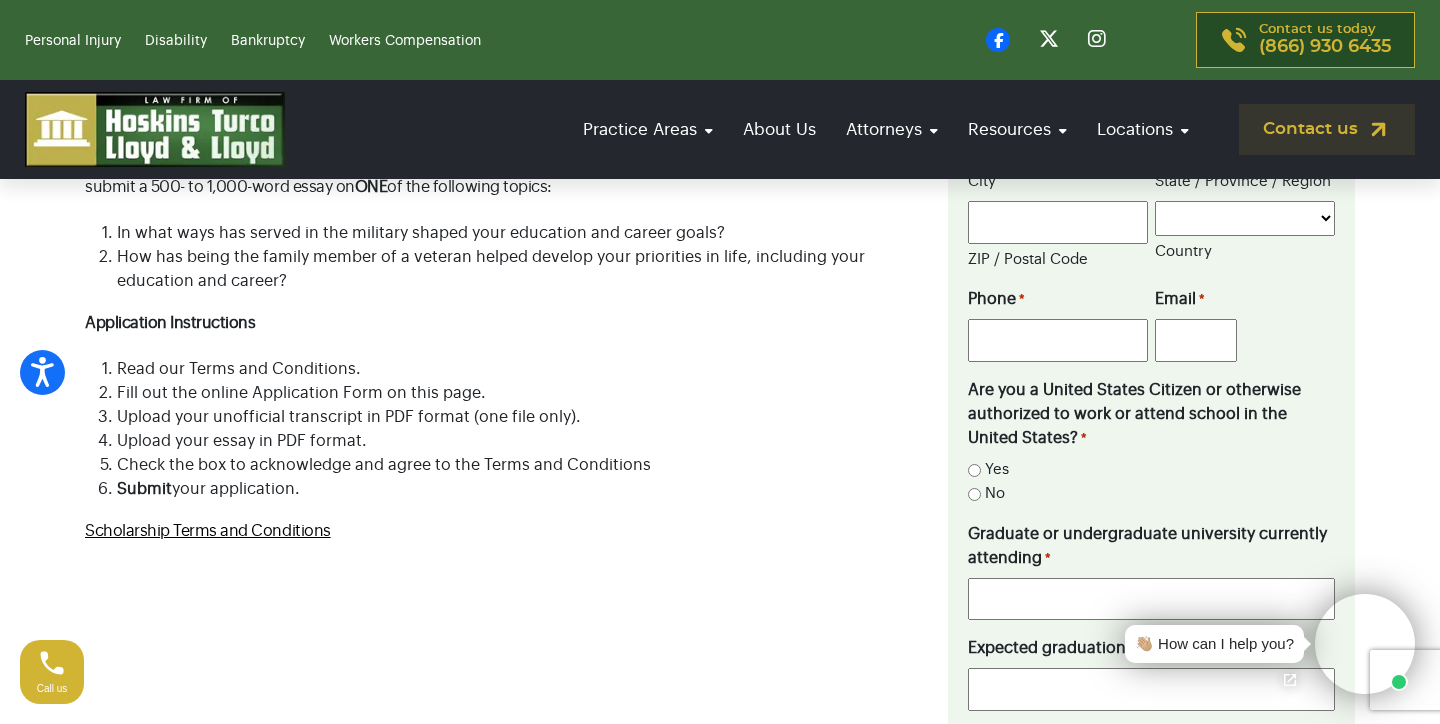 click 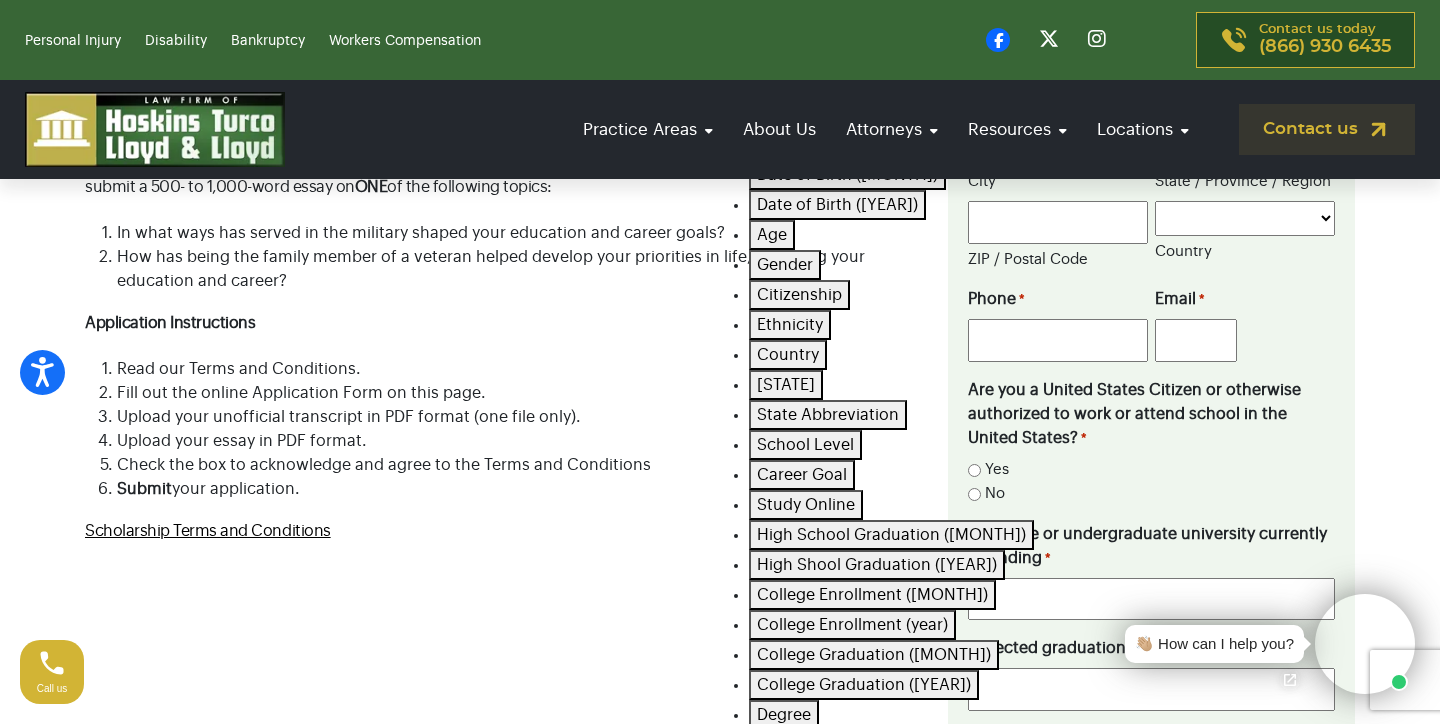scroll, scrollTop: 185, scrollLeft: 0, axis: vertical 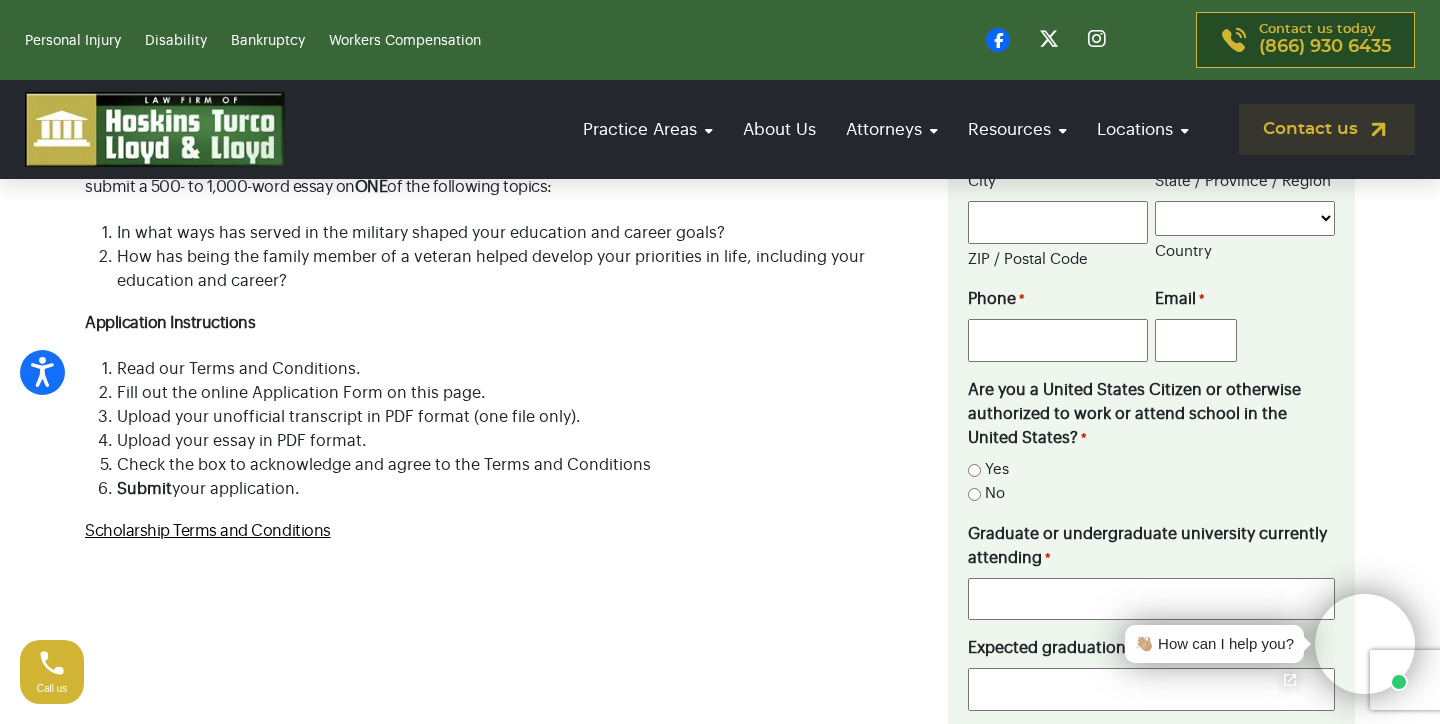 click on "close" at bounding box center (125, 17186) 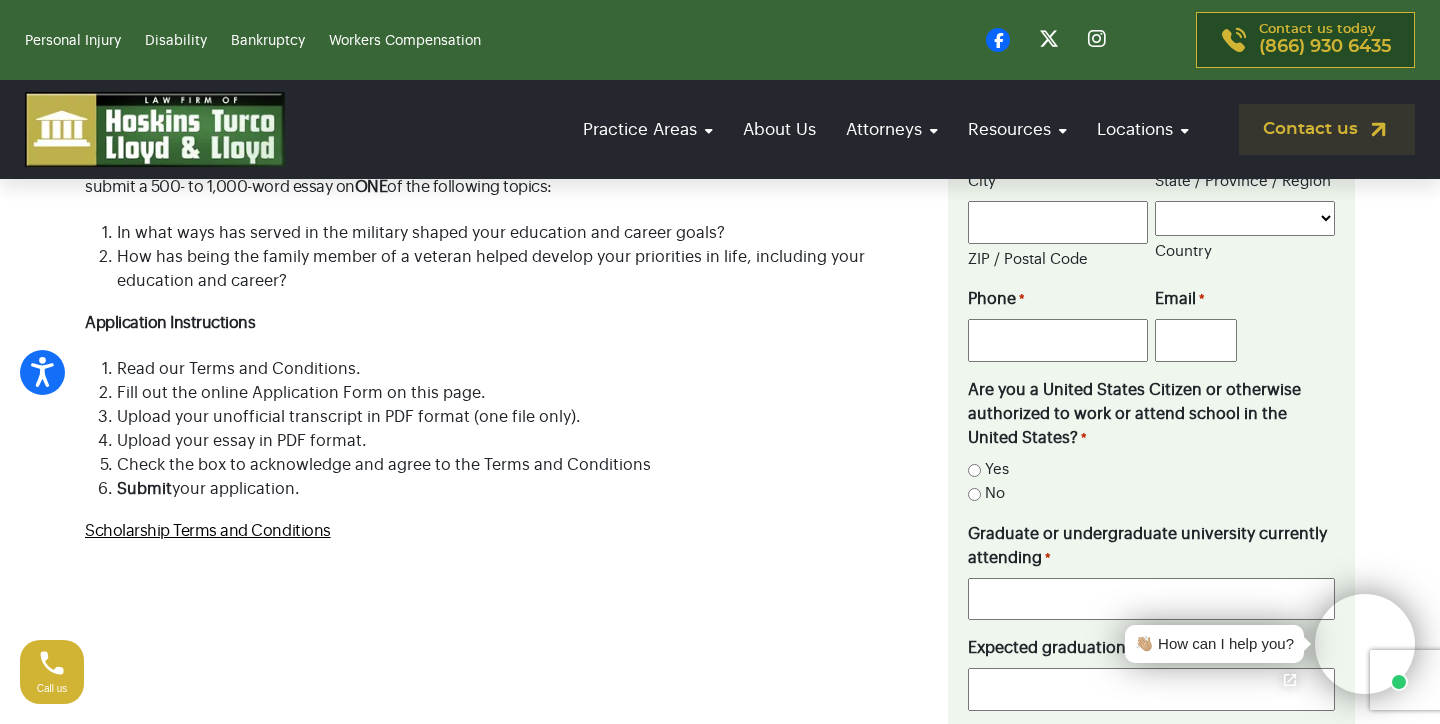 click on "Save" at bounding box center (88, 7528) 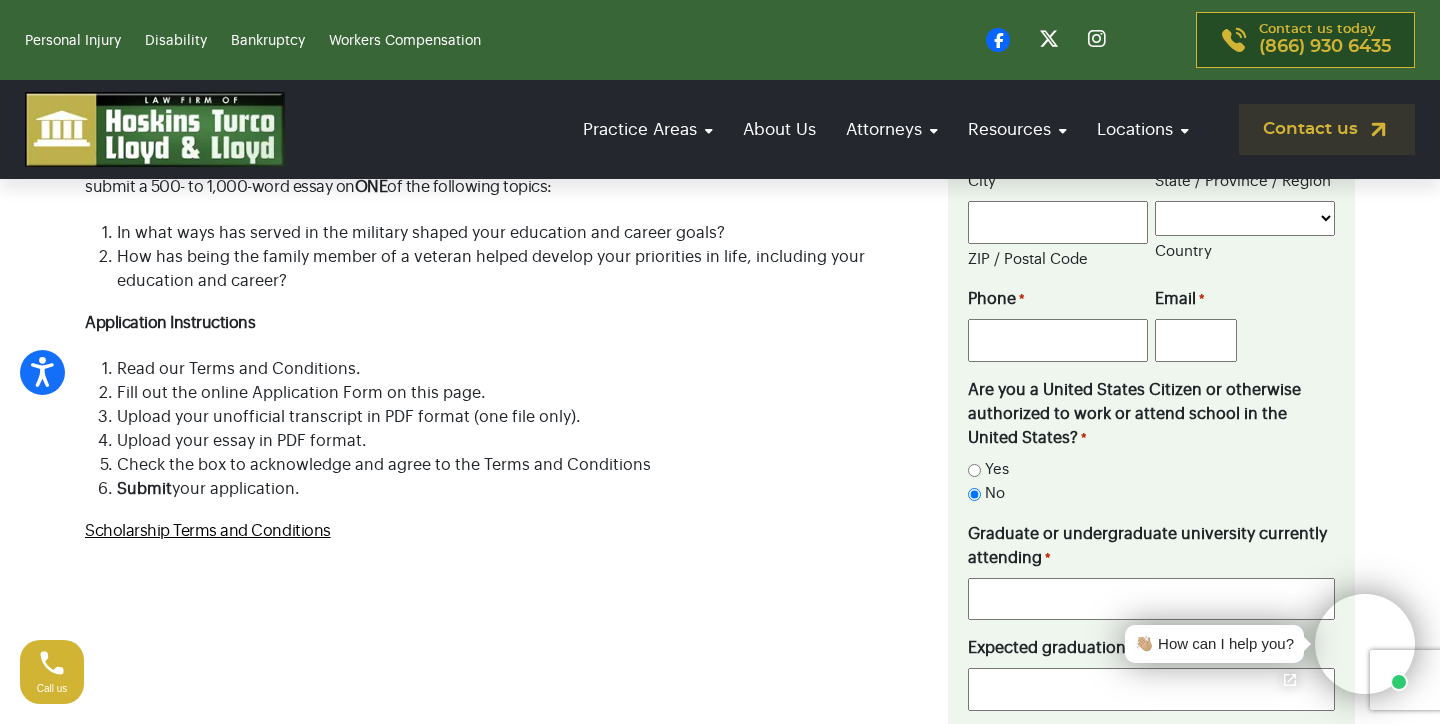 scroll, scrollTop: 2046, scrollLeft: 0, axis: vertical 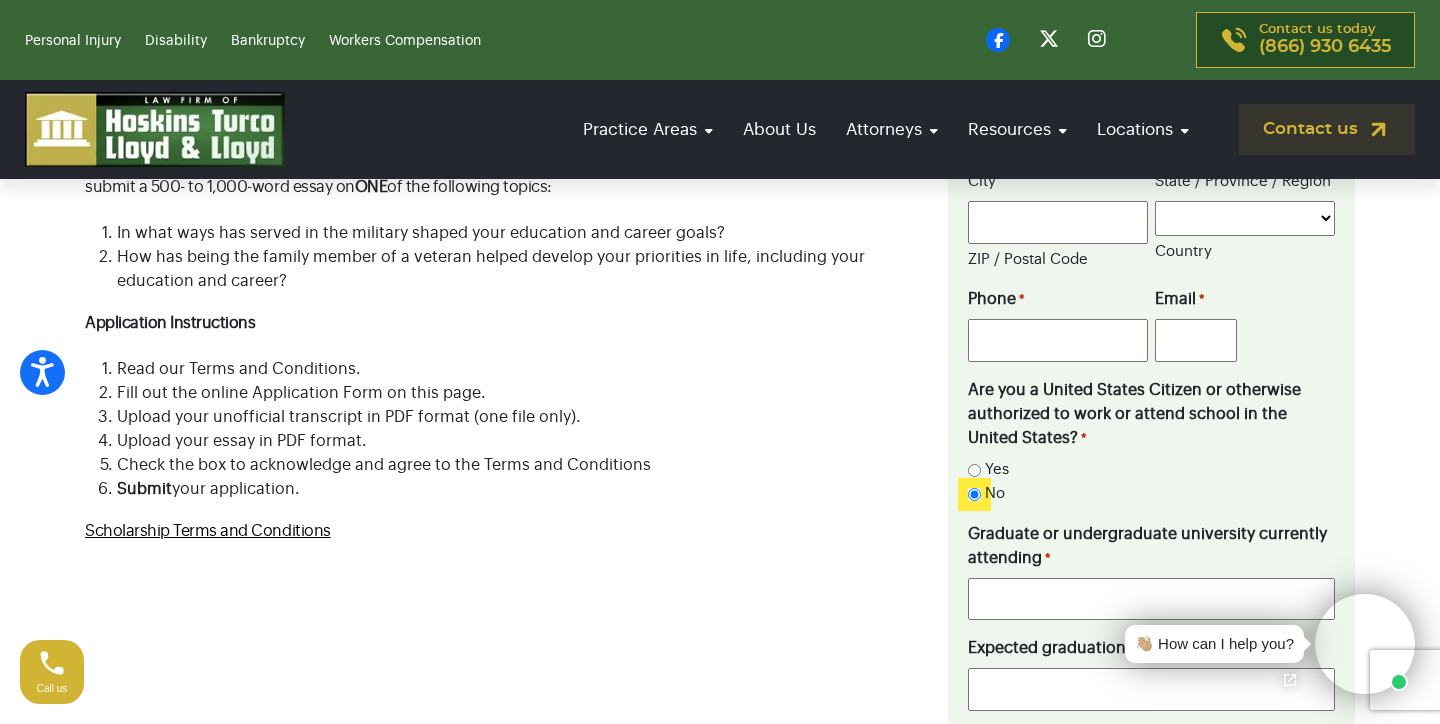 type 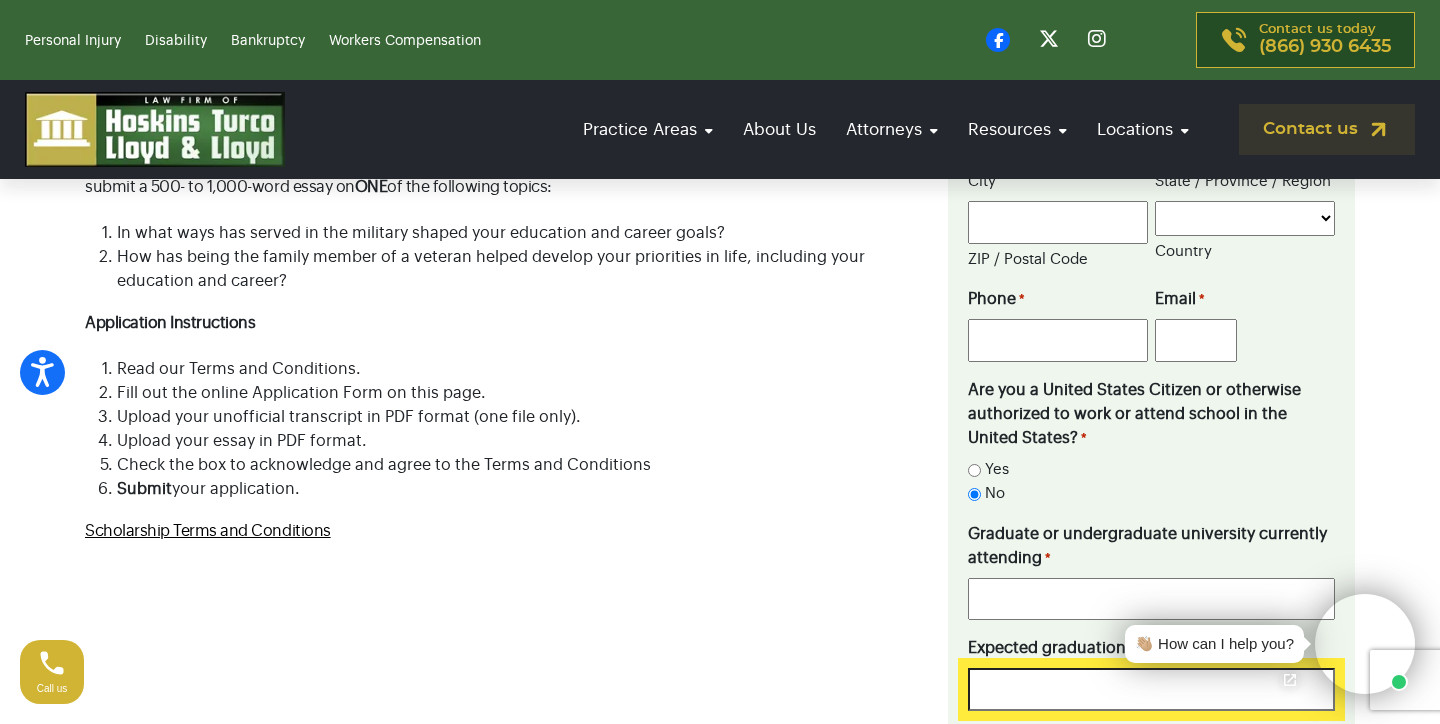 scroll, scrollTop: 1237, scrollLeft: 0, axis: vertical 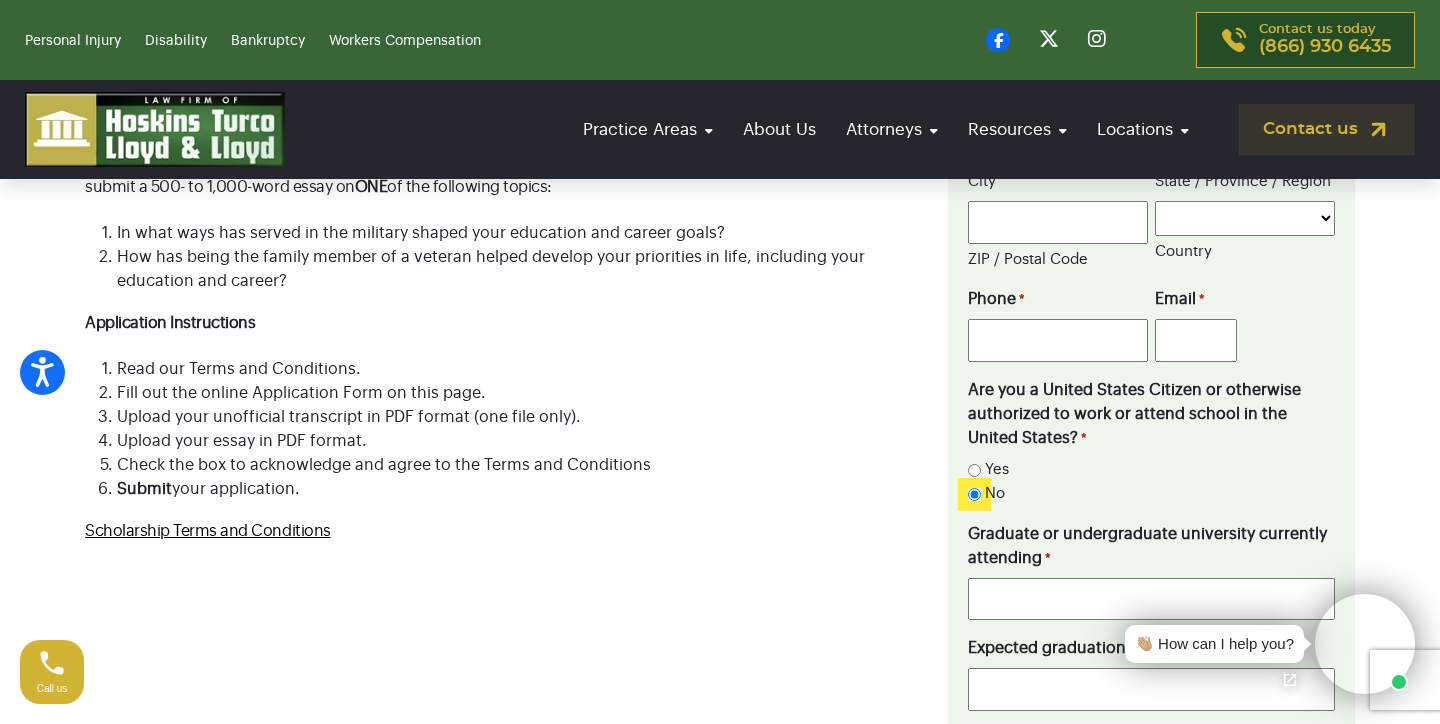 click on "rule" at bounding box center (22, 6517) 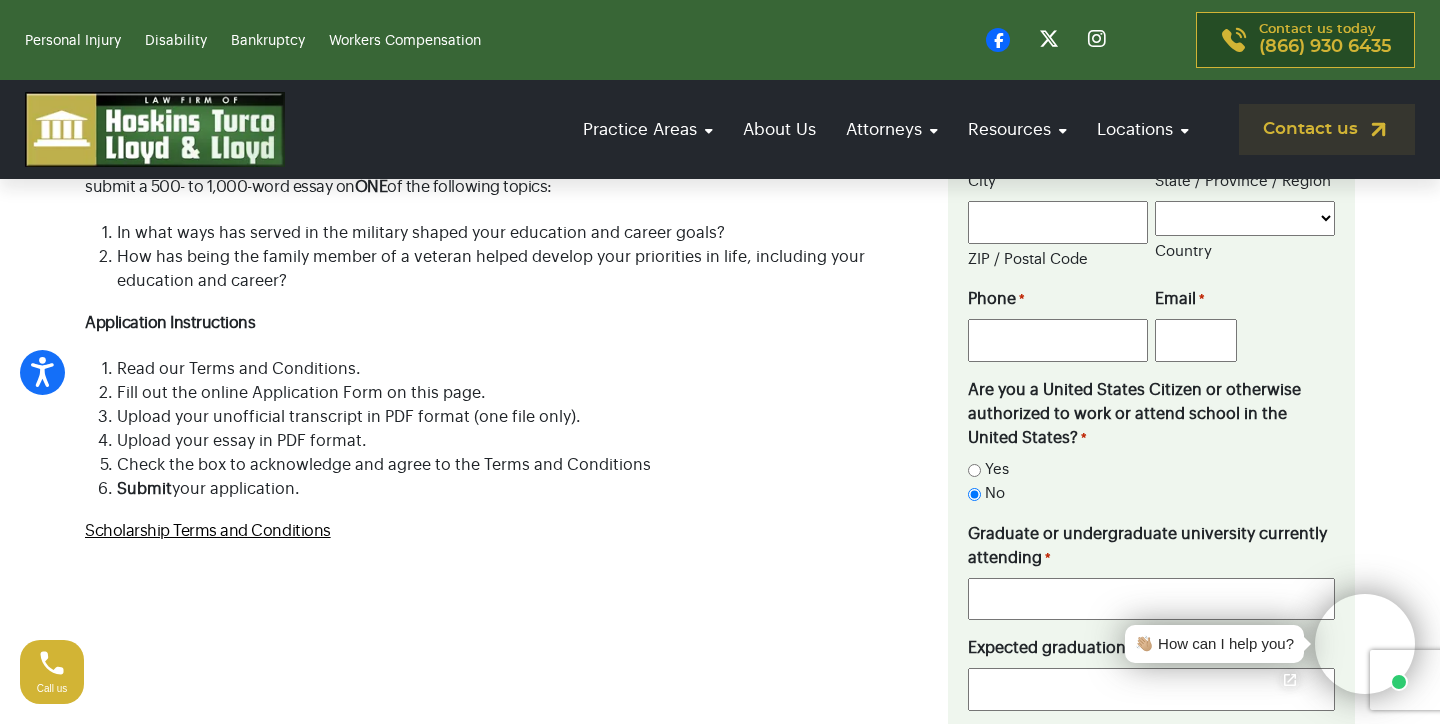 click at bounding box center [720, 7724] 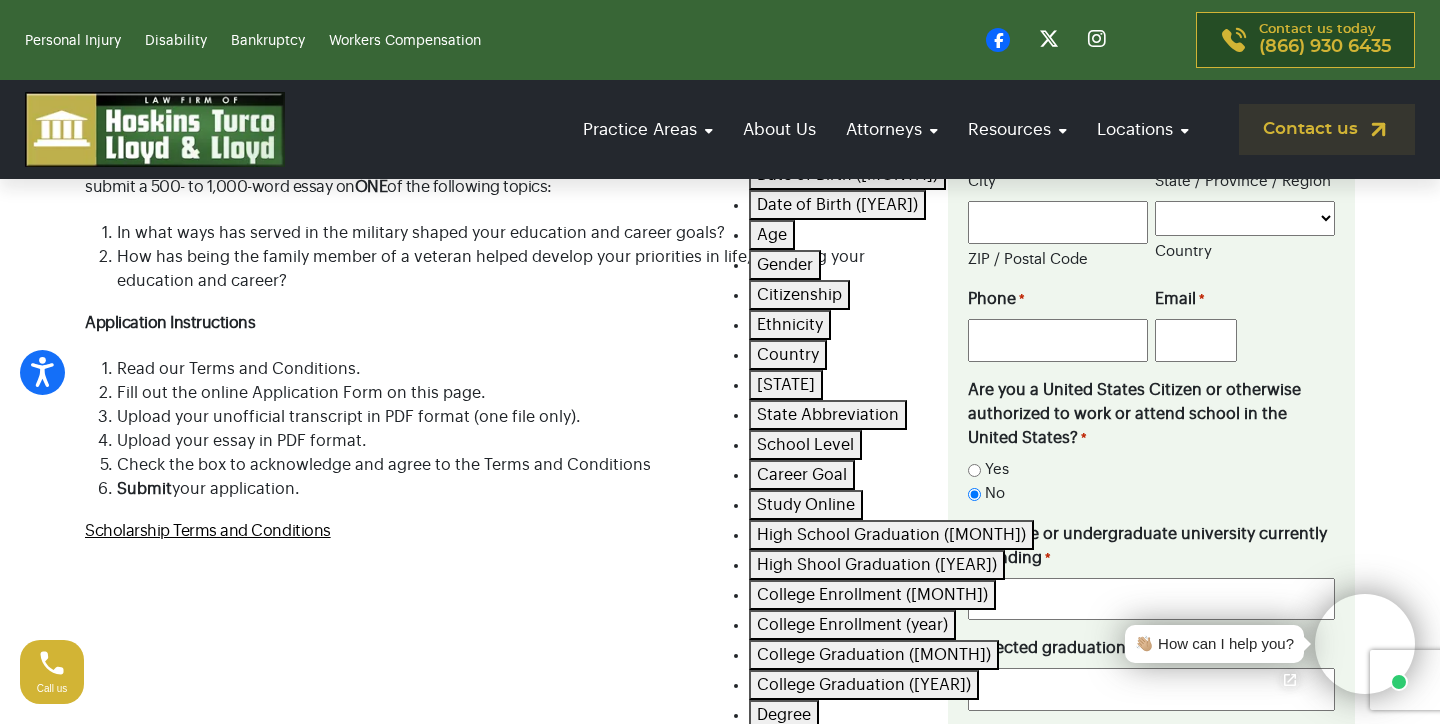 scroll, scrollTop: 167, scrollLeft: 0, axis: vertical 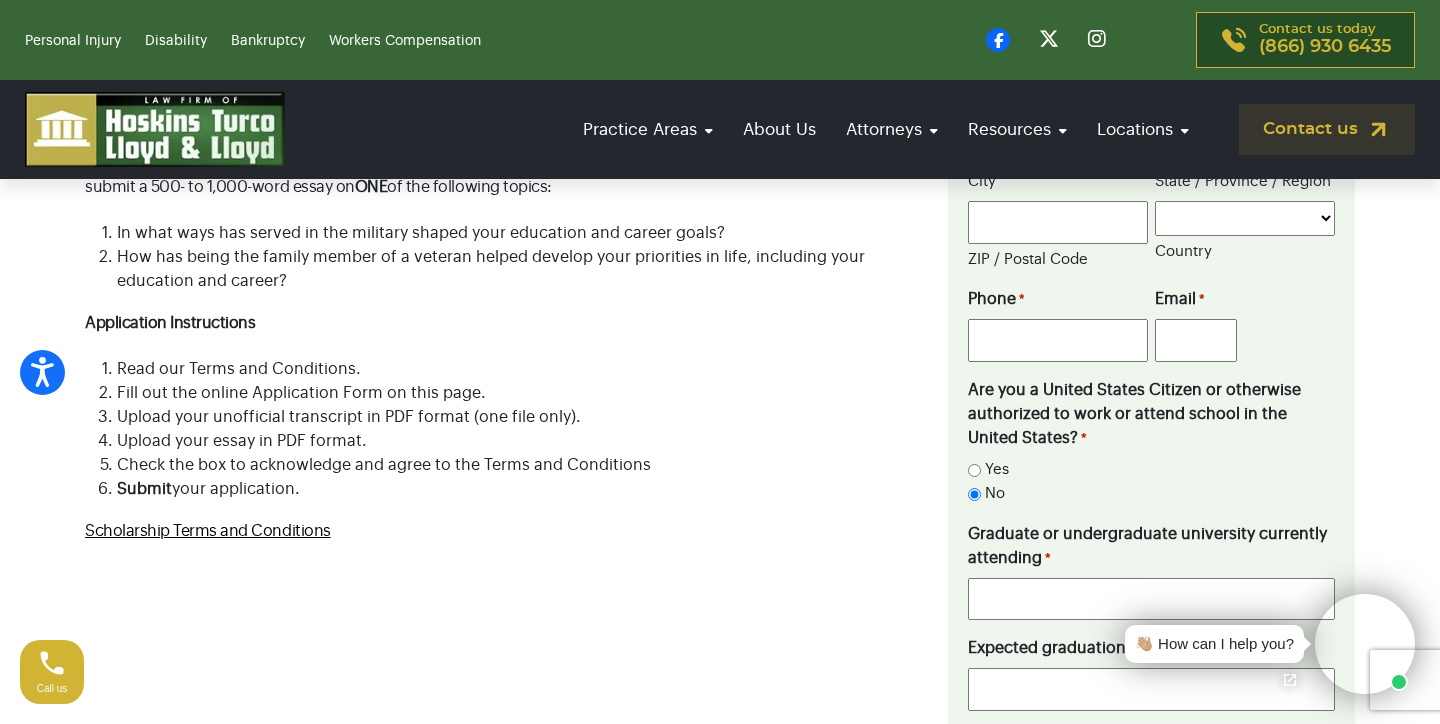 click on "close" at bounding box center [77, 17324] 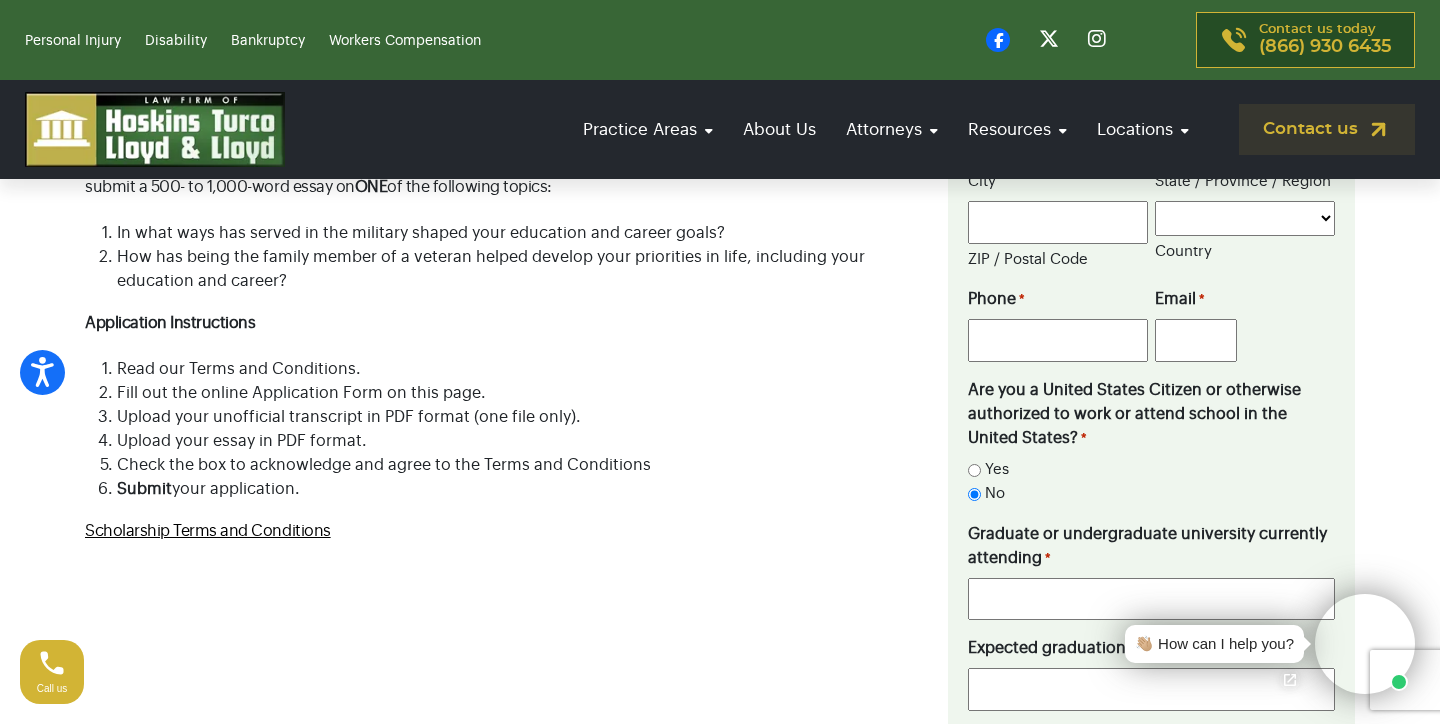 click on "close" at bounding box center (125, 9044) 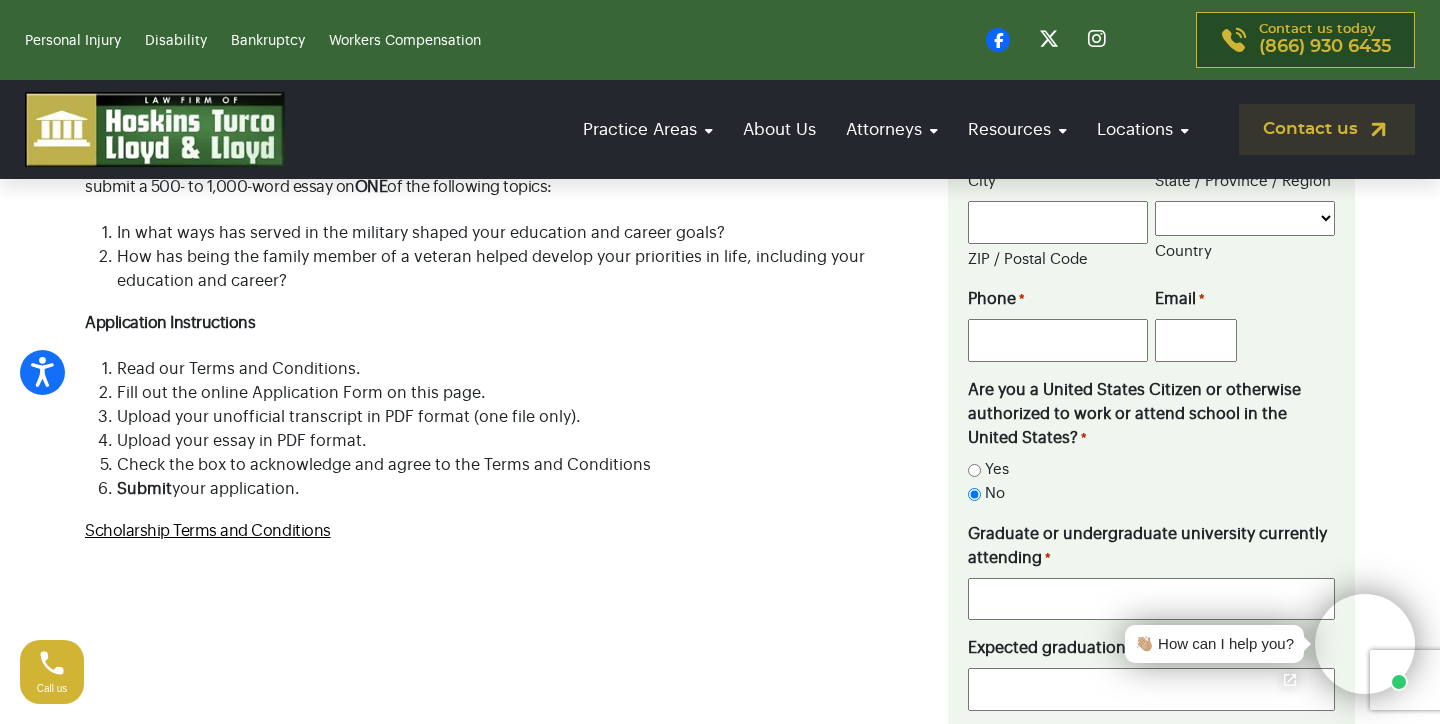 click on "close" at bounding box center [88, 8732] 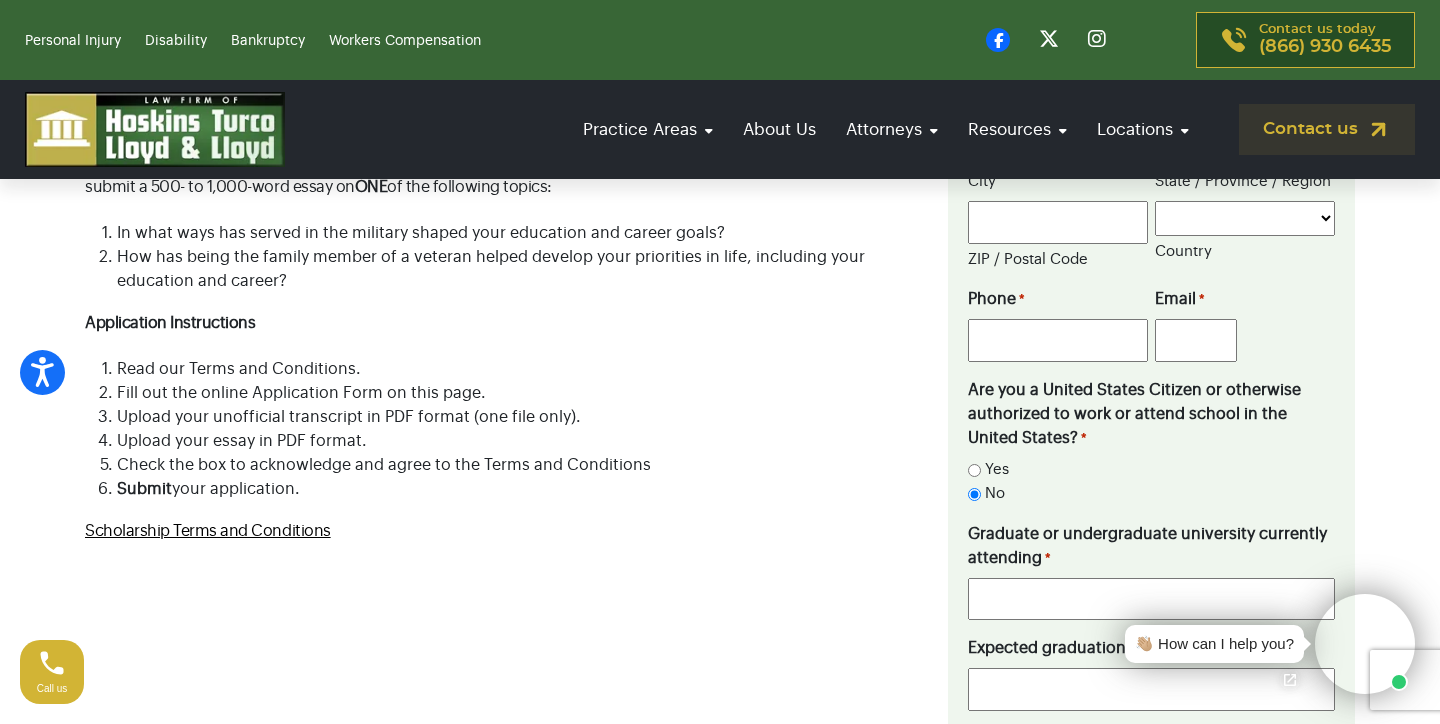 click on "Save" at bounding box center [88, 7618] 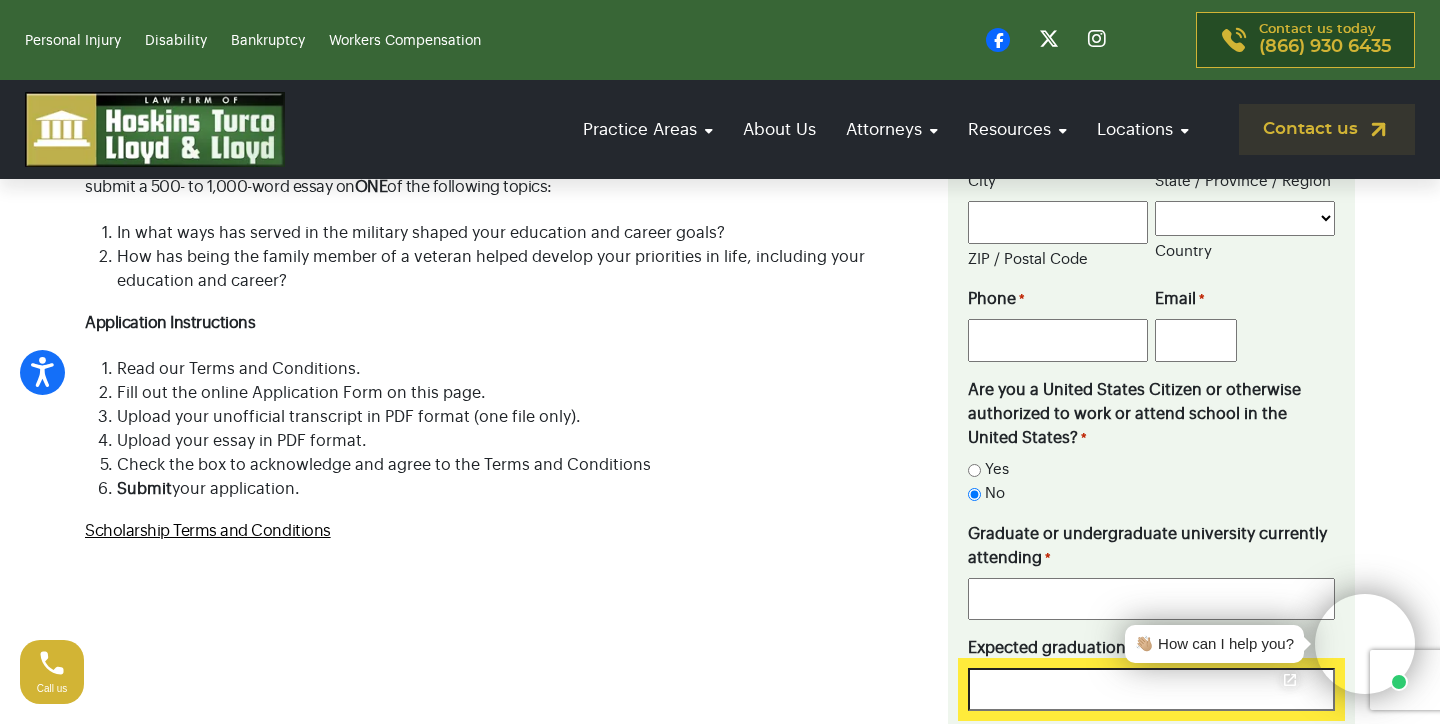 scroll, scrollTop: 1261, scrollLeft: 0, axis: vertical 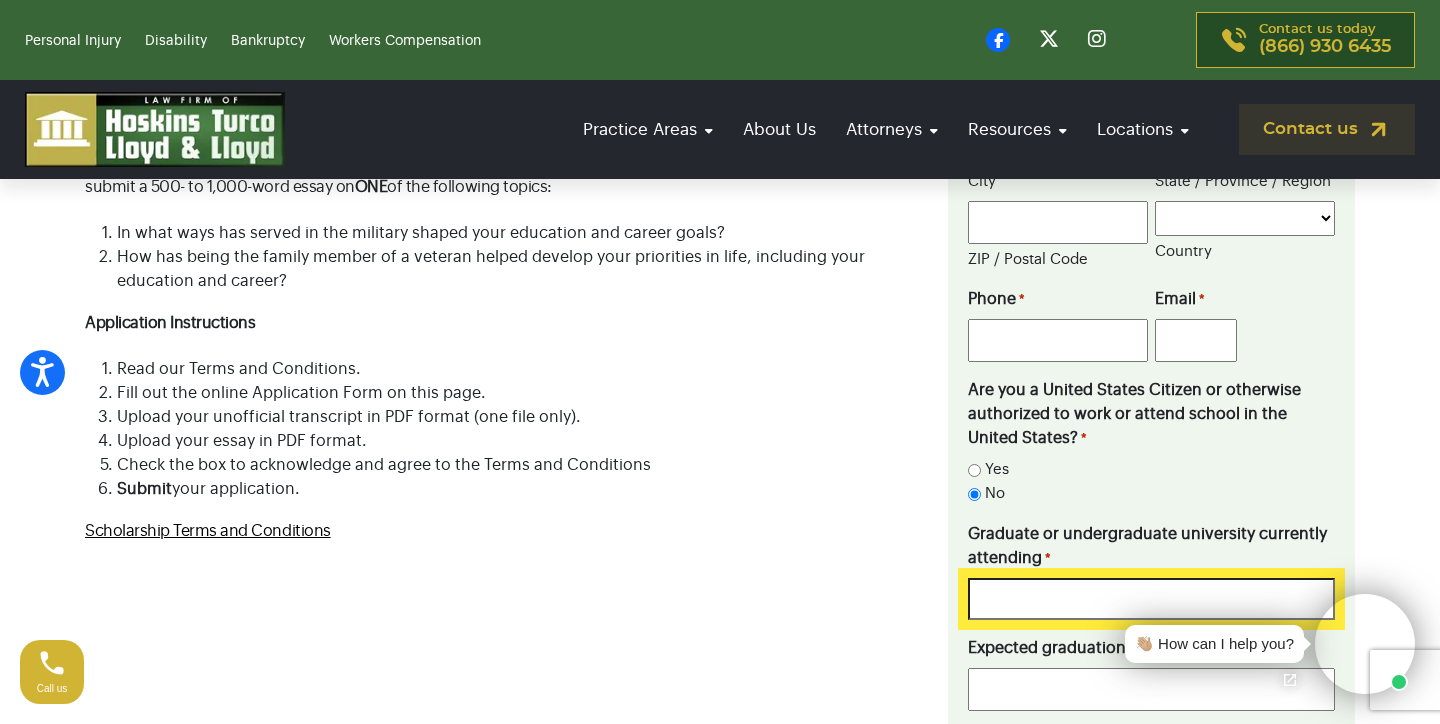 click on "rule" at bounding box center (22, 6607) 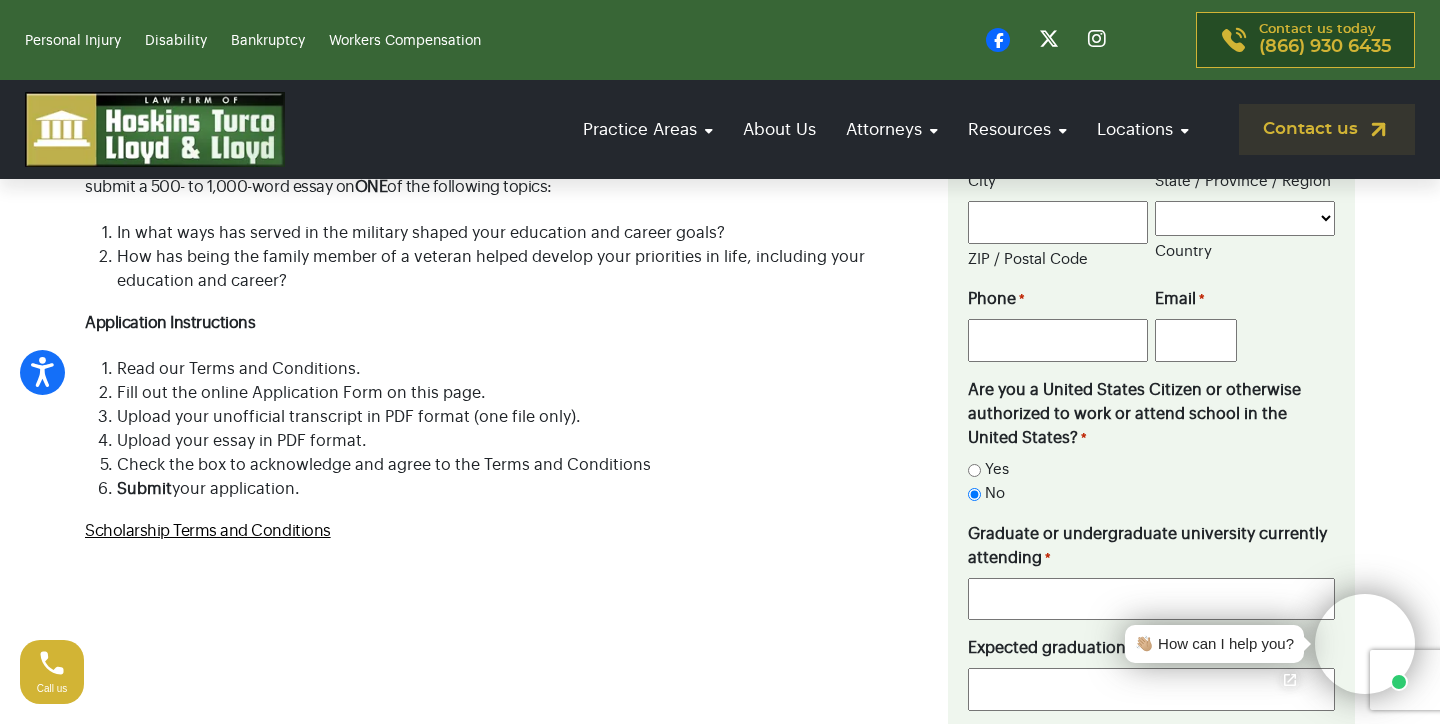 click on "close" at bounding box center (28, 7237) 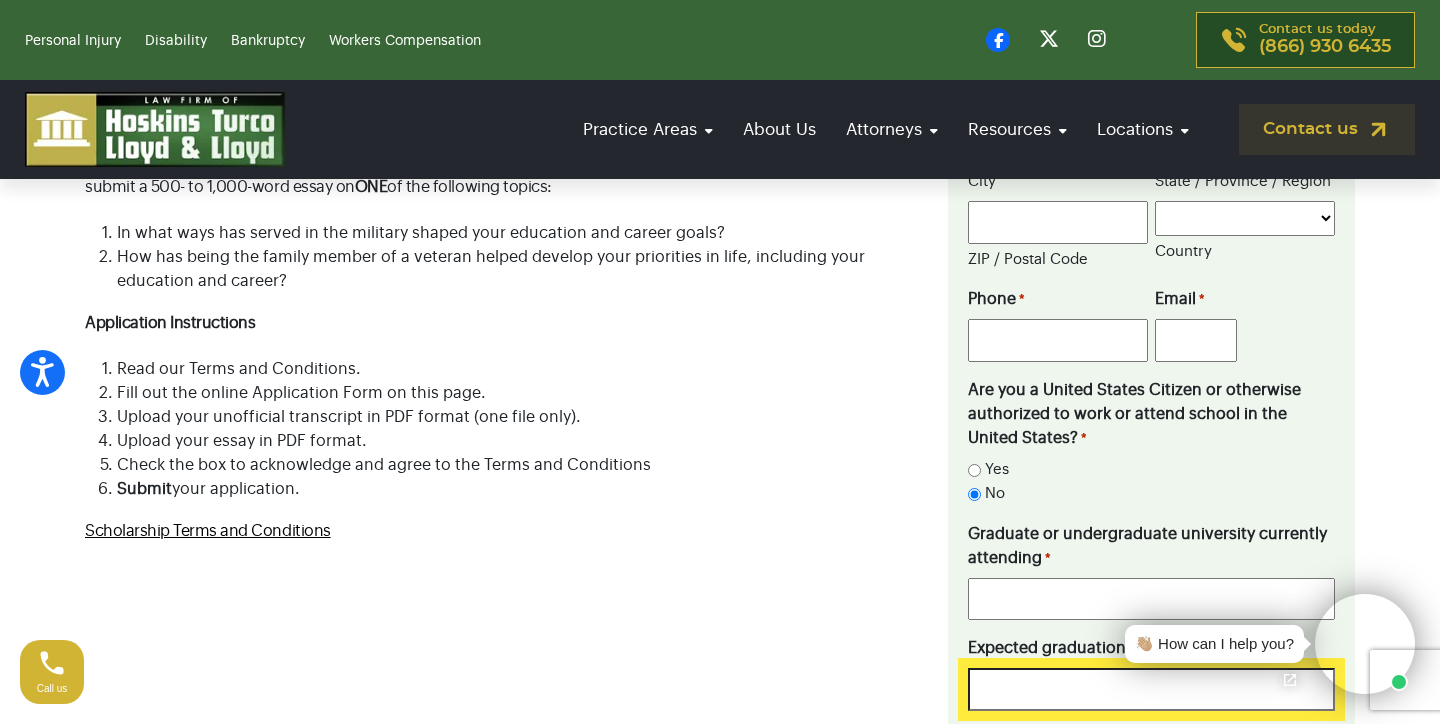 scroll, scrollTop: 1554, scrollLeft: 0, axis: vertical 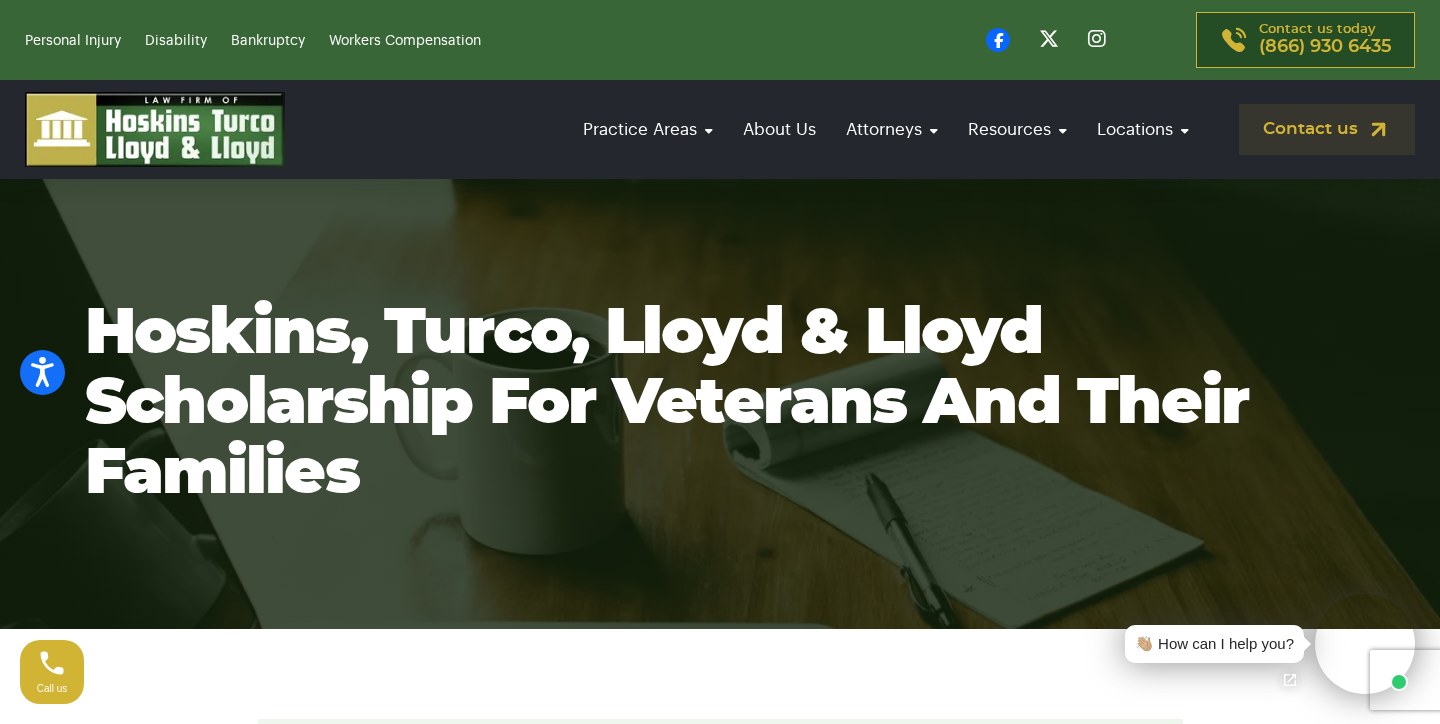 click on "rule" at bounding box center (22, 8156) 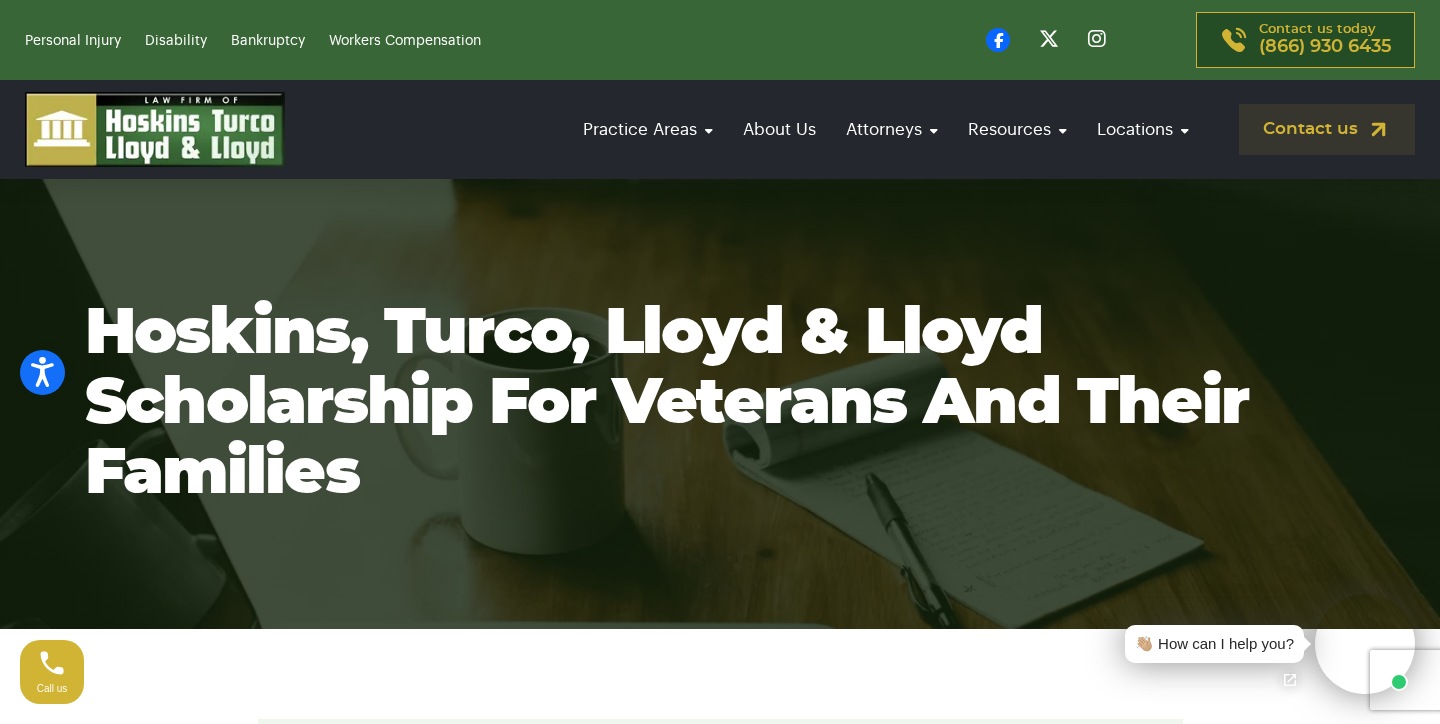 drag, startPoint x: 792, startPoint y: 296, endPoint x: 726, endPoint y: 302, distance: 66.27216 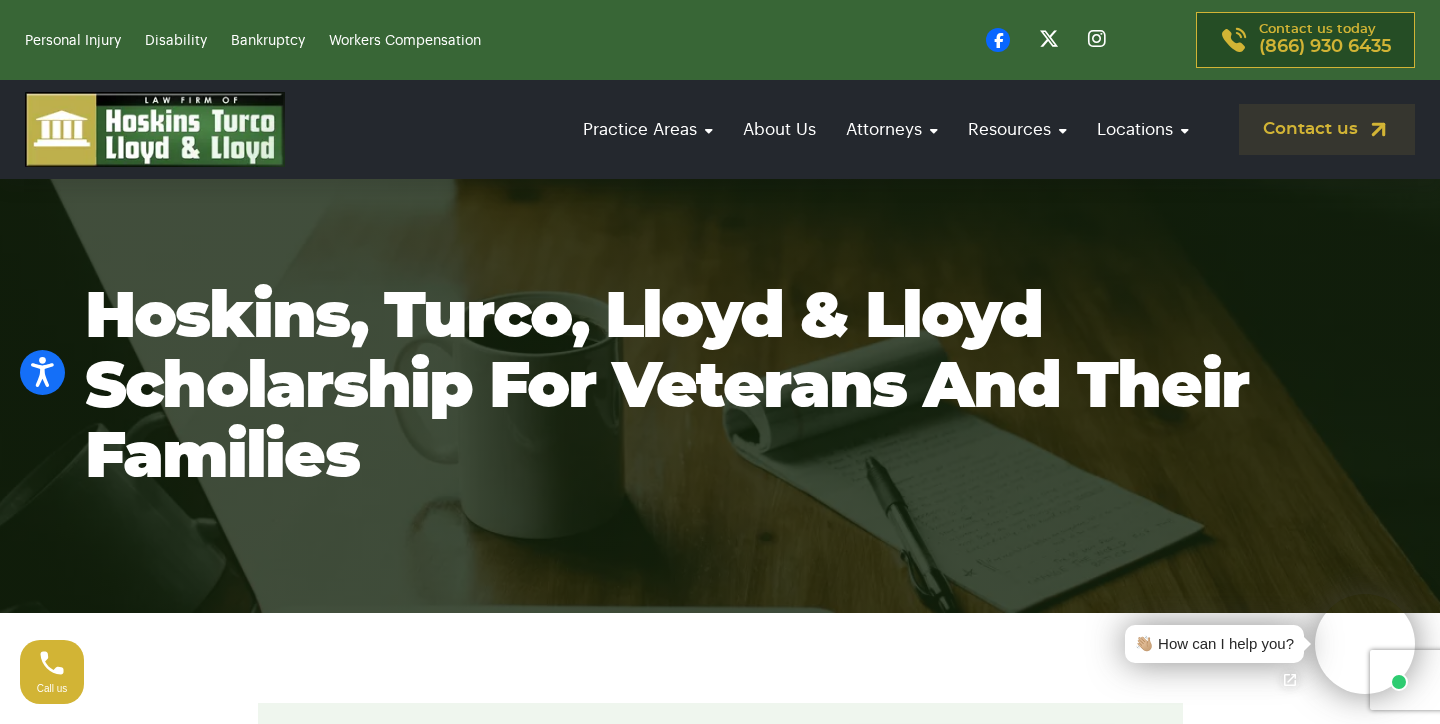 scroll, scrollTop: 2046, scrollLeft: 0, axis: vertical 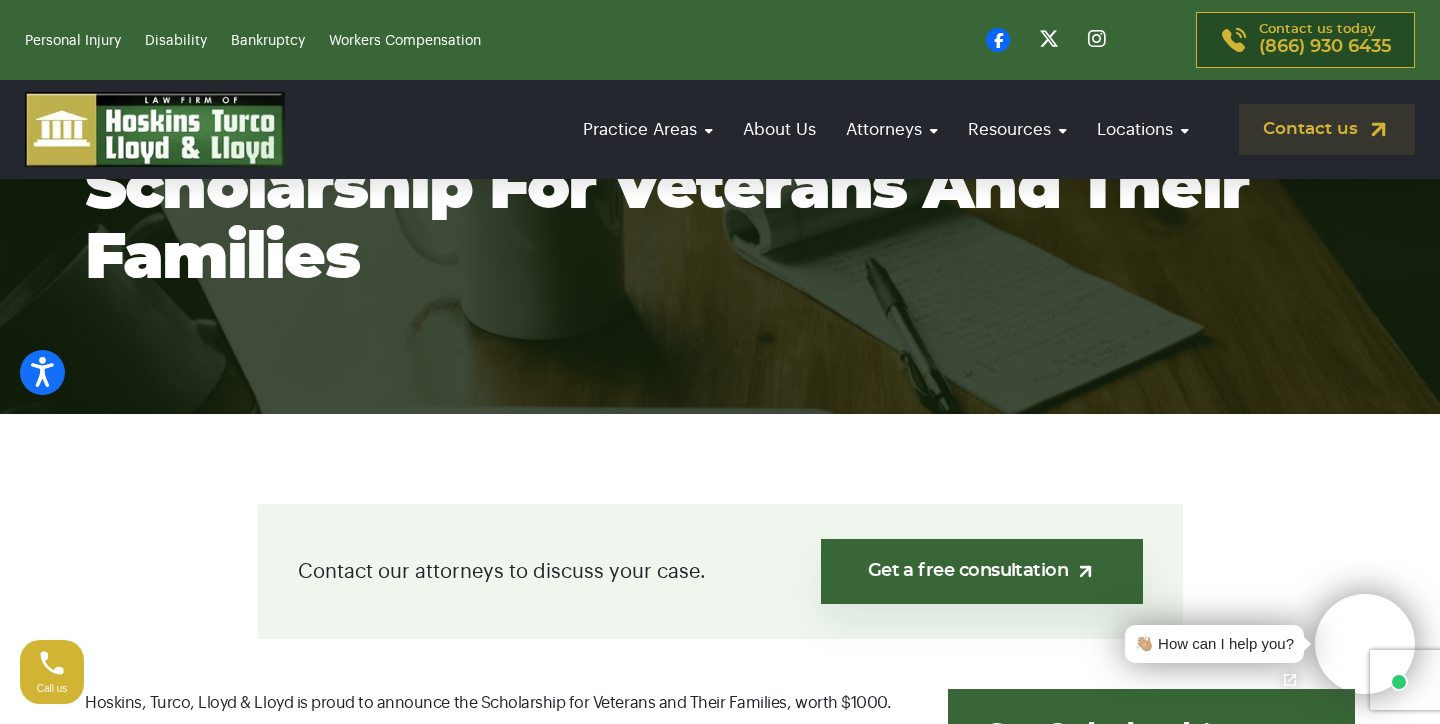 click on "rule" at bounding box center [22, 8211] 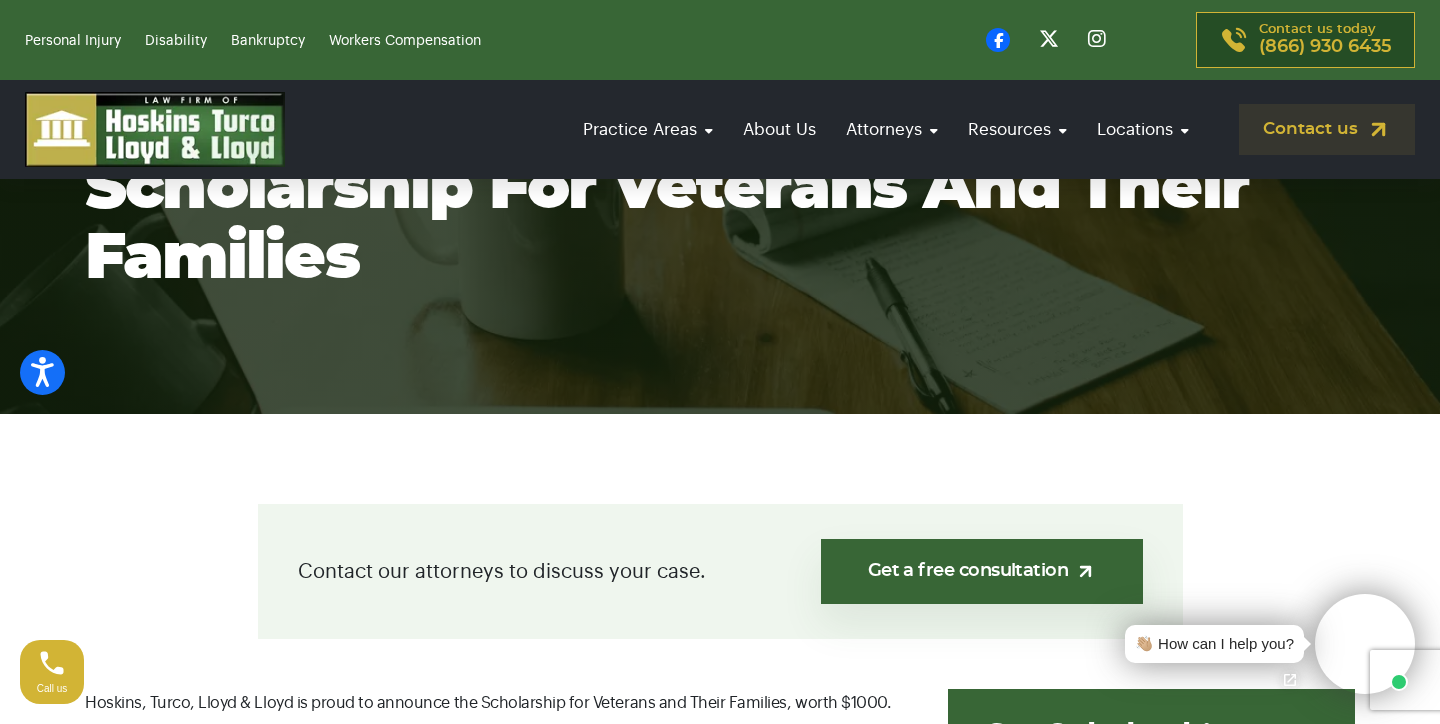 click on "close" at bounding box center [28, 8301] 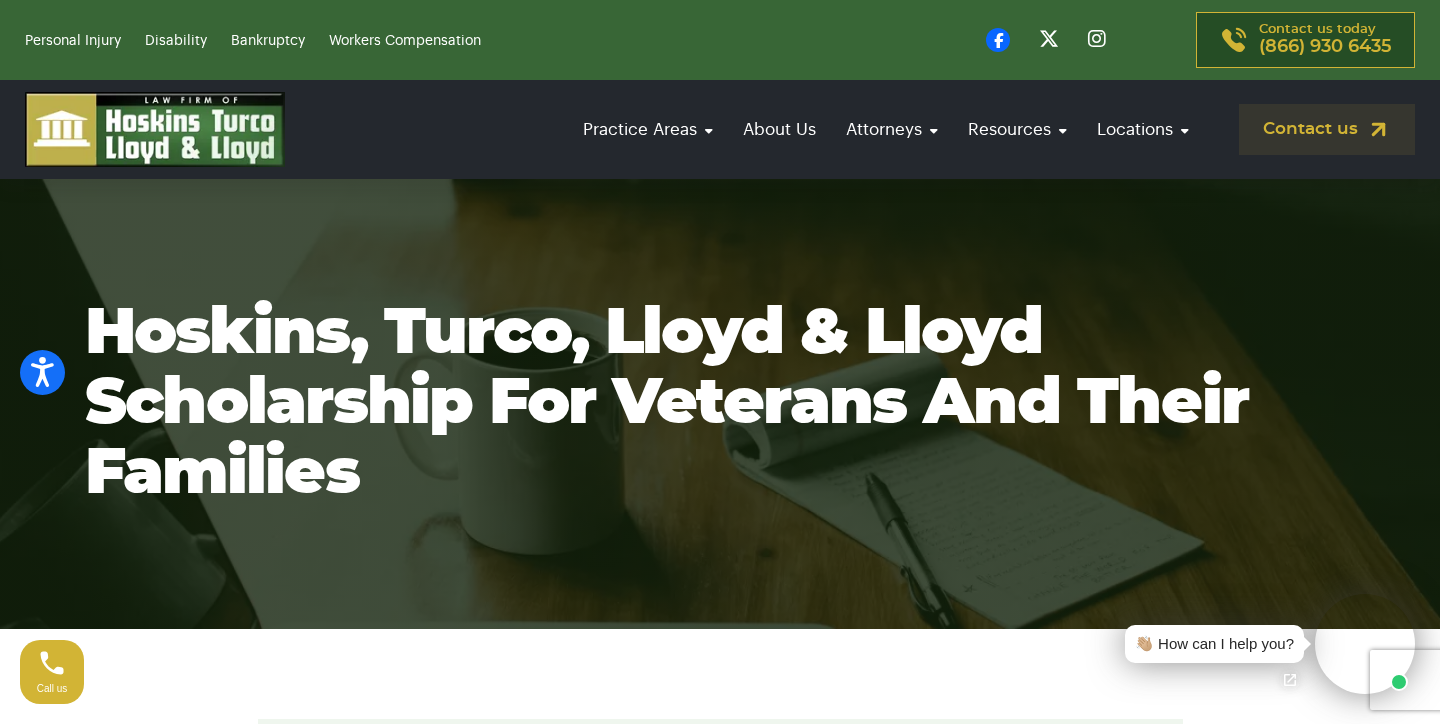 click on "arrow_circle_down" at bounding box center (357, 6926) 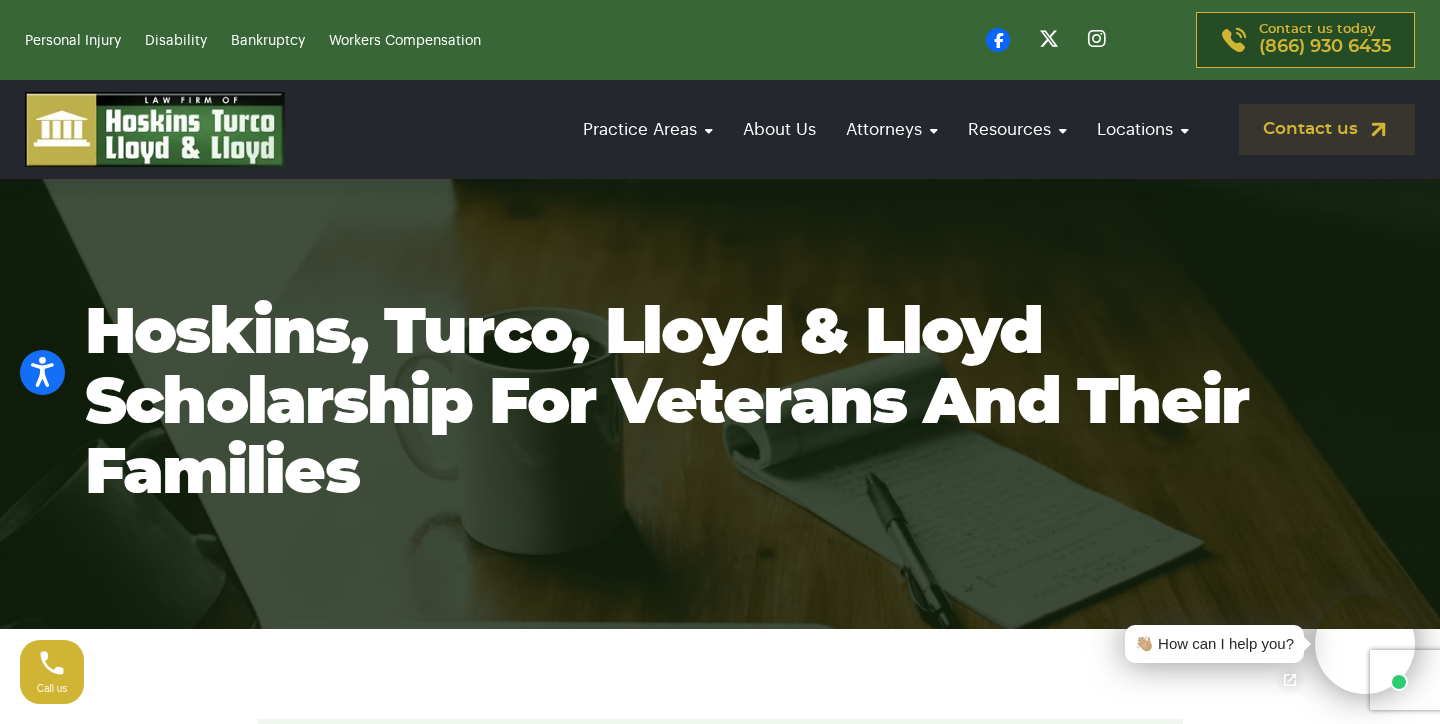 click on "close" at bounding box center [28, 8516] 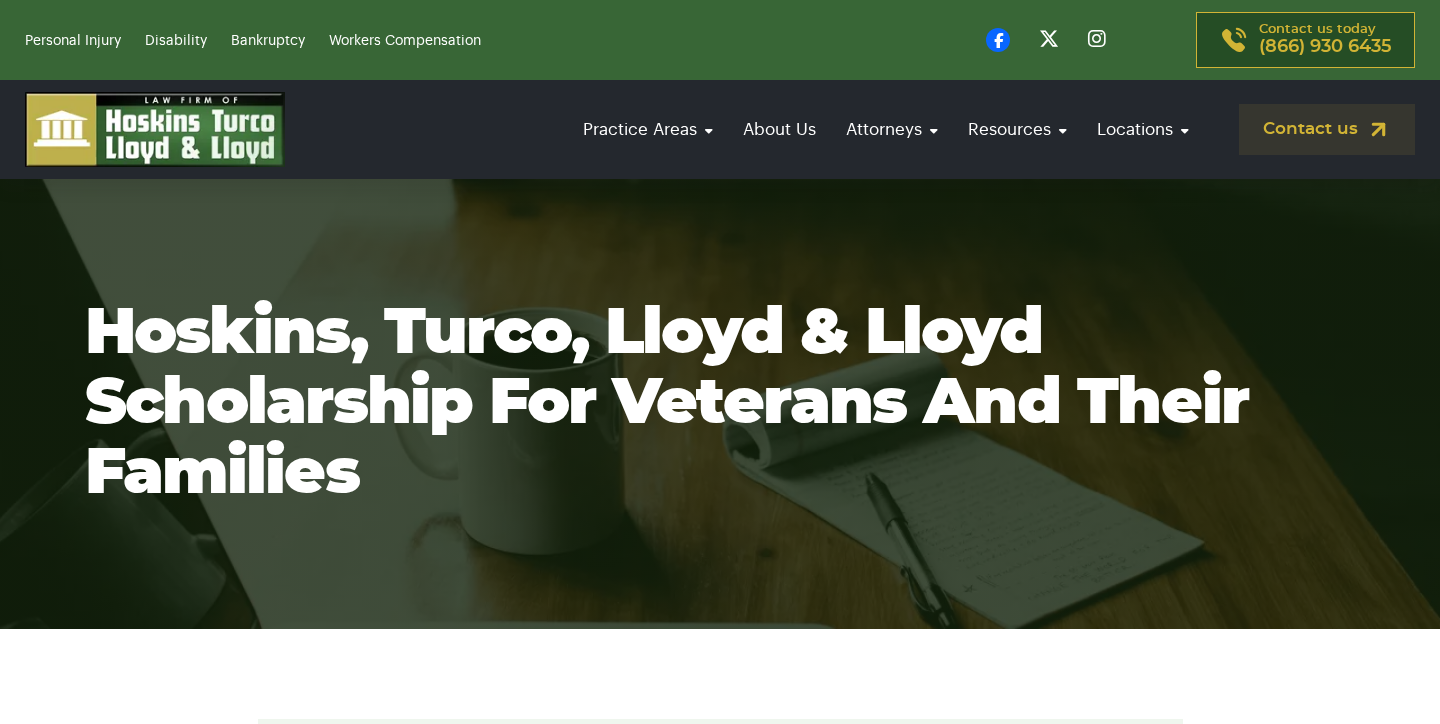 scroll, scrollTop: 0, scrollLeft: 0, axis: both 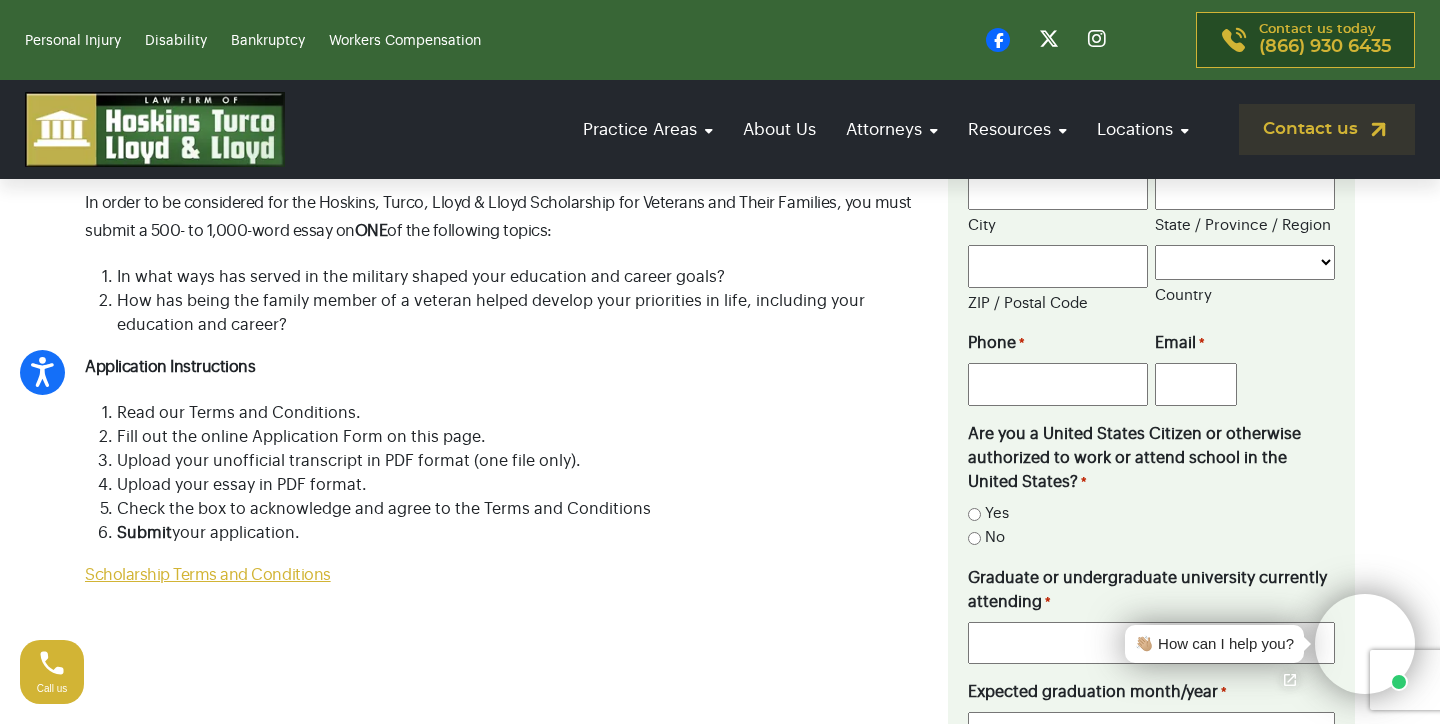 click on "Scholarship Terms and Conditions" at bounding box center [208, 575] 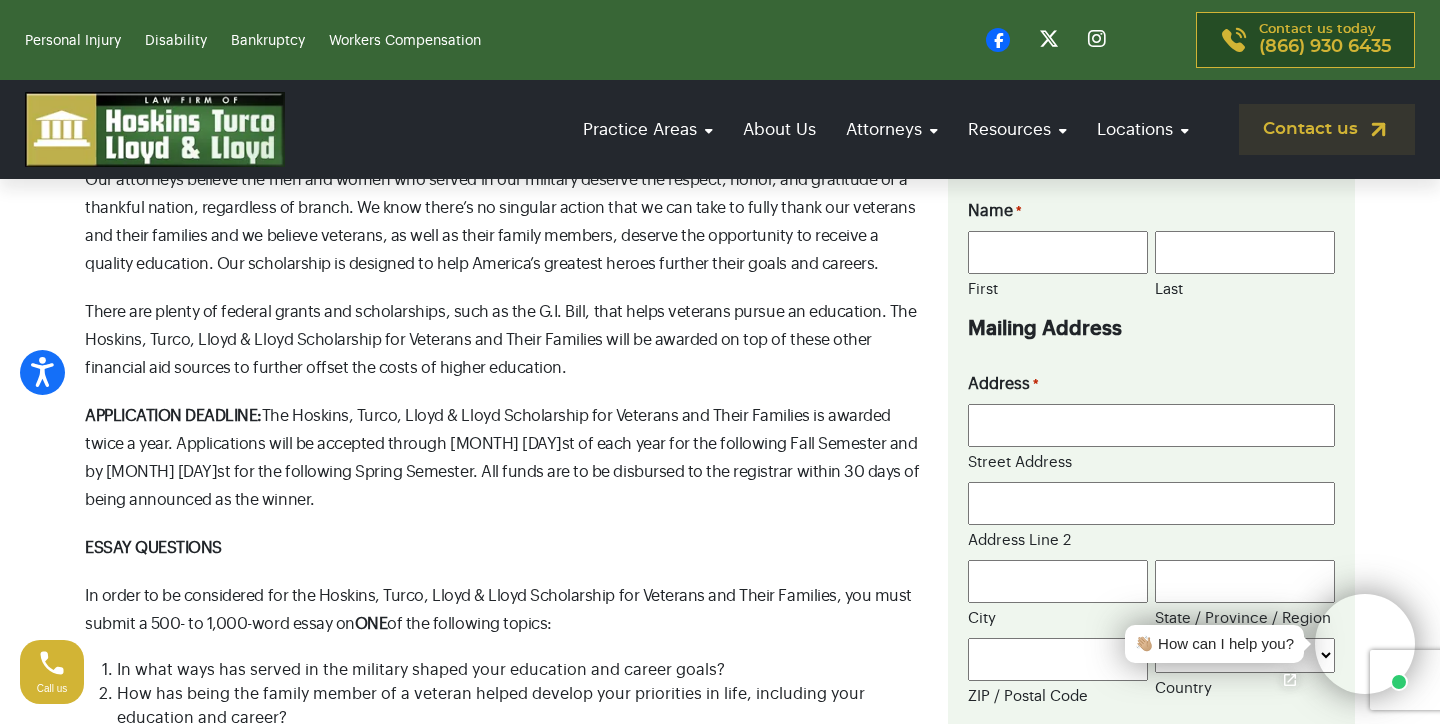scroll, scrollTop: 856, scrollLeft: 0, axis: vertical 